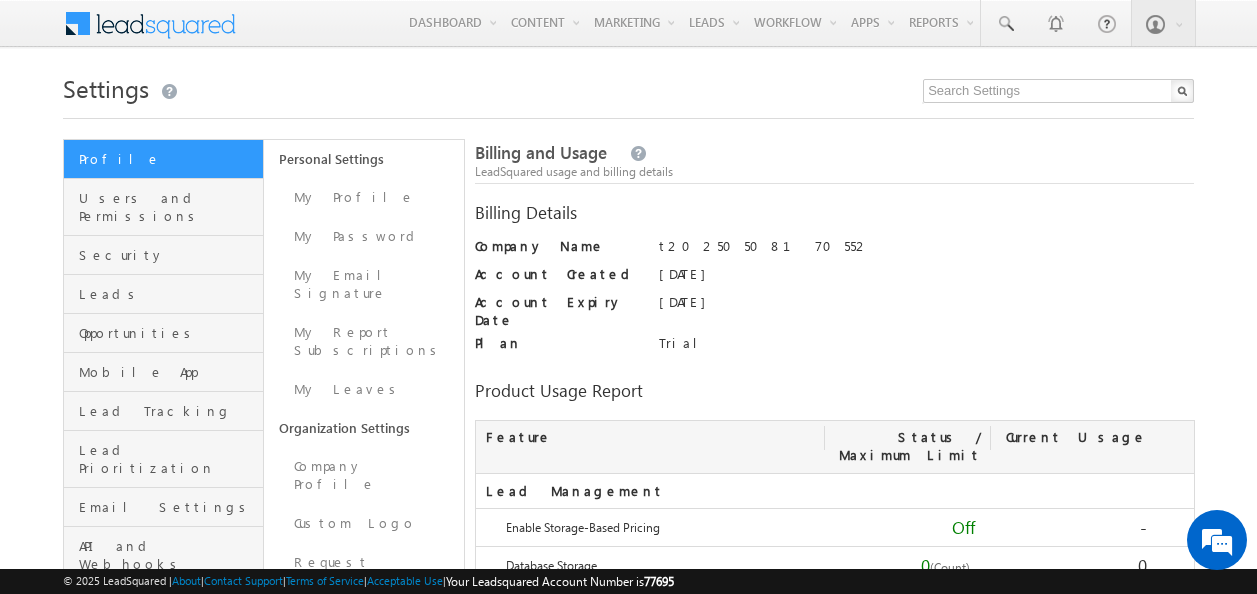 scroll, scrollTop: 0, scrollLeft: 0, axis: both 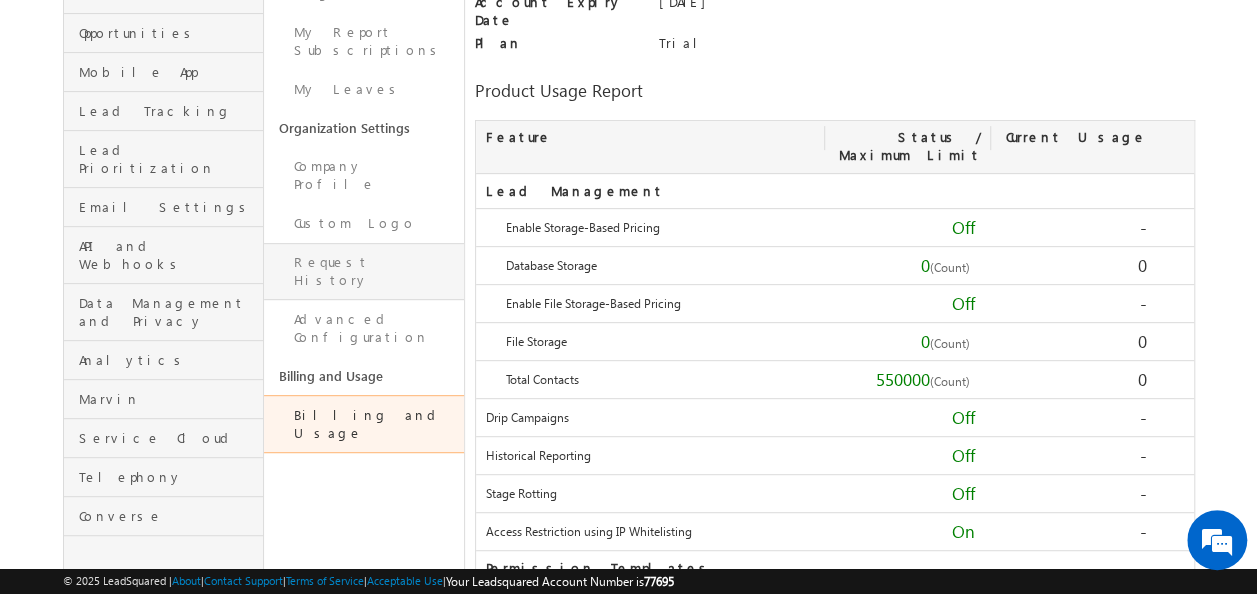 click on "Request History" at bounding box center [364, 271] 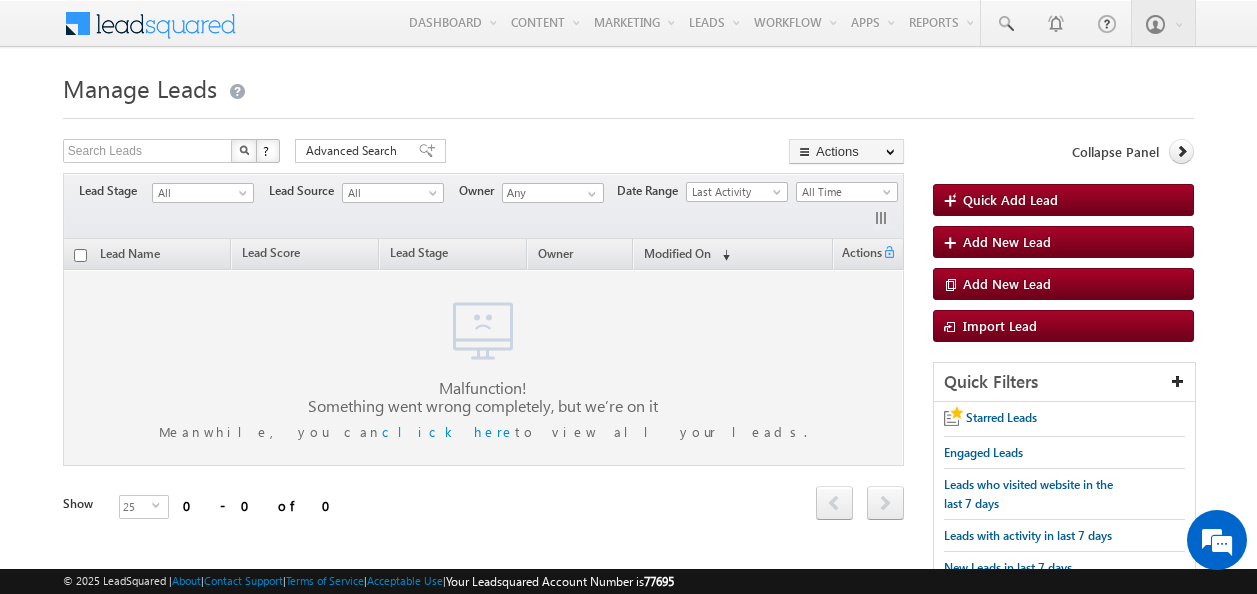 scroll, scrollTop: 0, scrollLeft: 0, axis: both 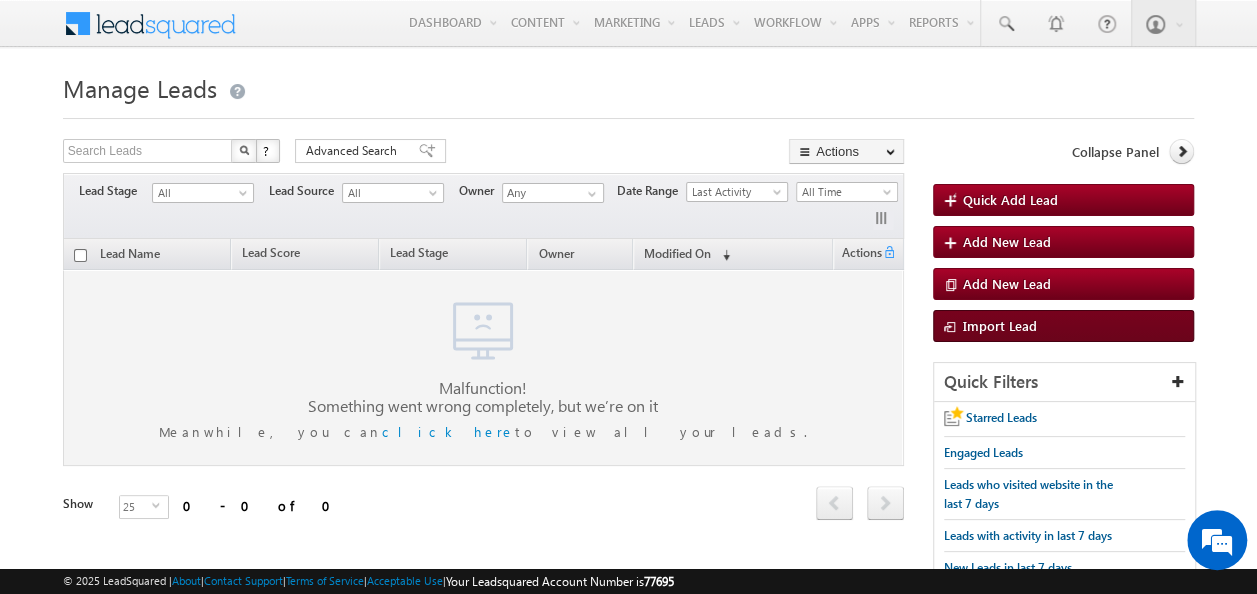 click on "Import Lead" at bounding box center [1000, 325] 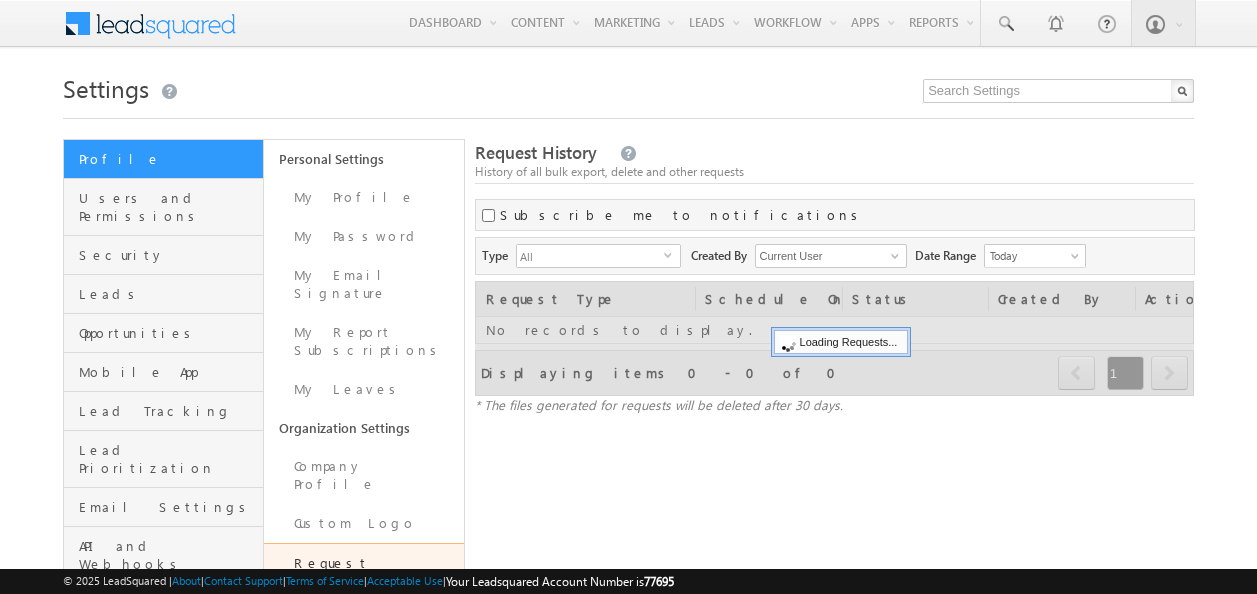scroll, scrollTop: 0, scrollLeft: 0, axis: both 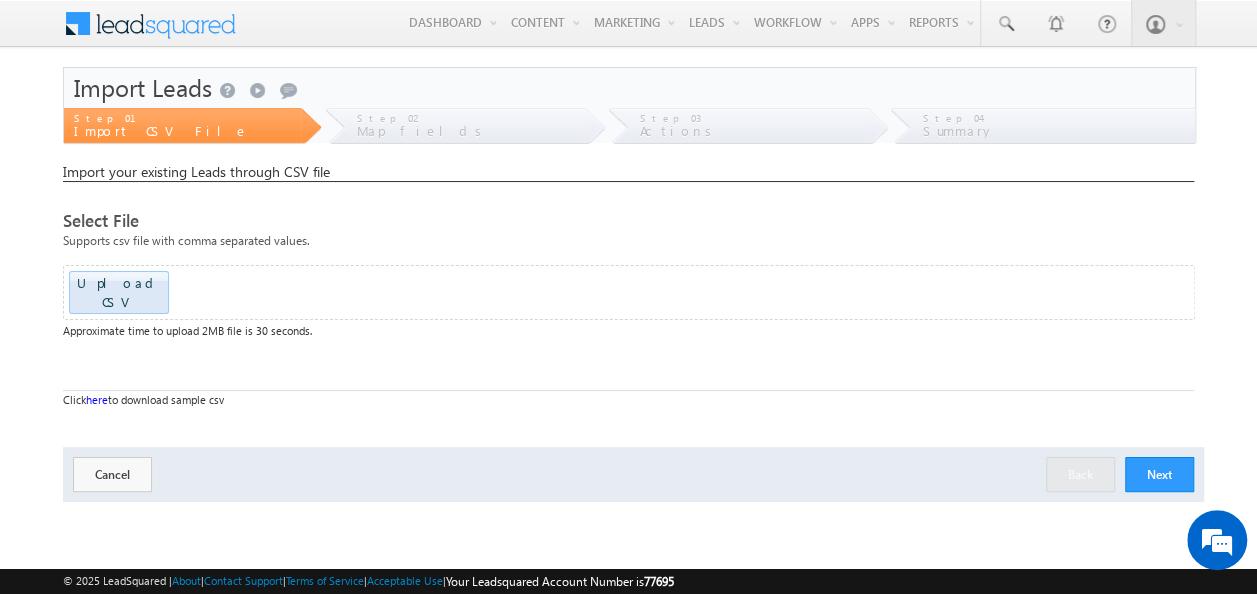 click at bounding box center (-1532, 286) 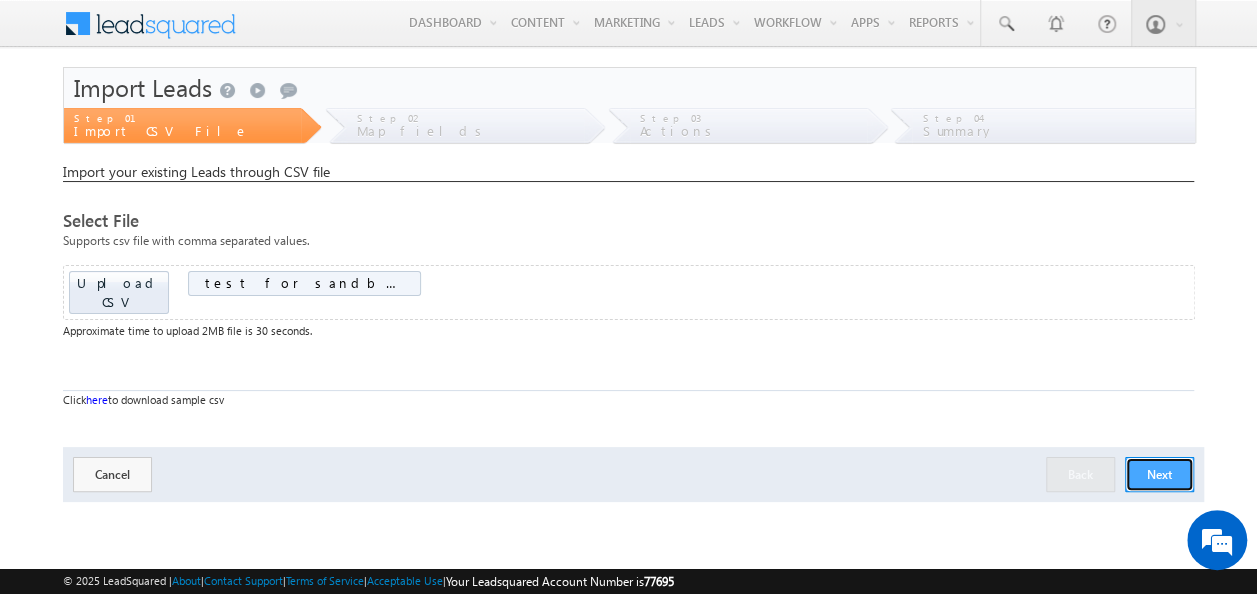 click on "Next" at bounding box center [1159, 474] 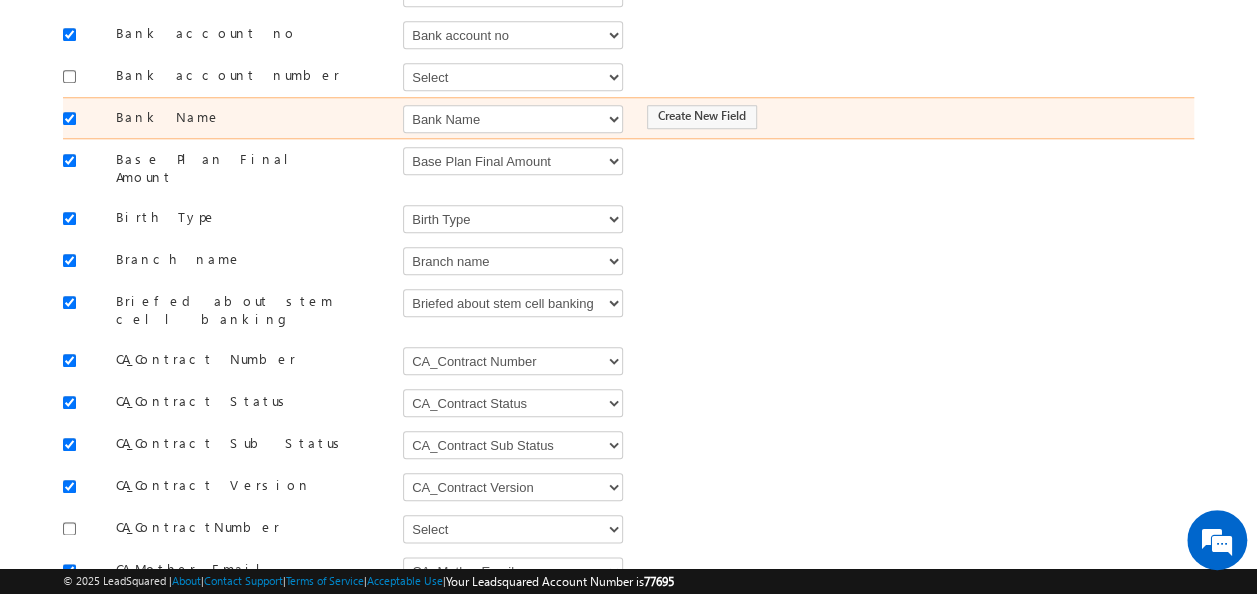 scroll, scrollTop: 1100, scrollLeft: 0, axis: vertical 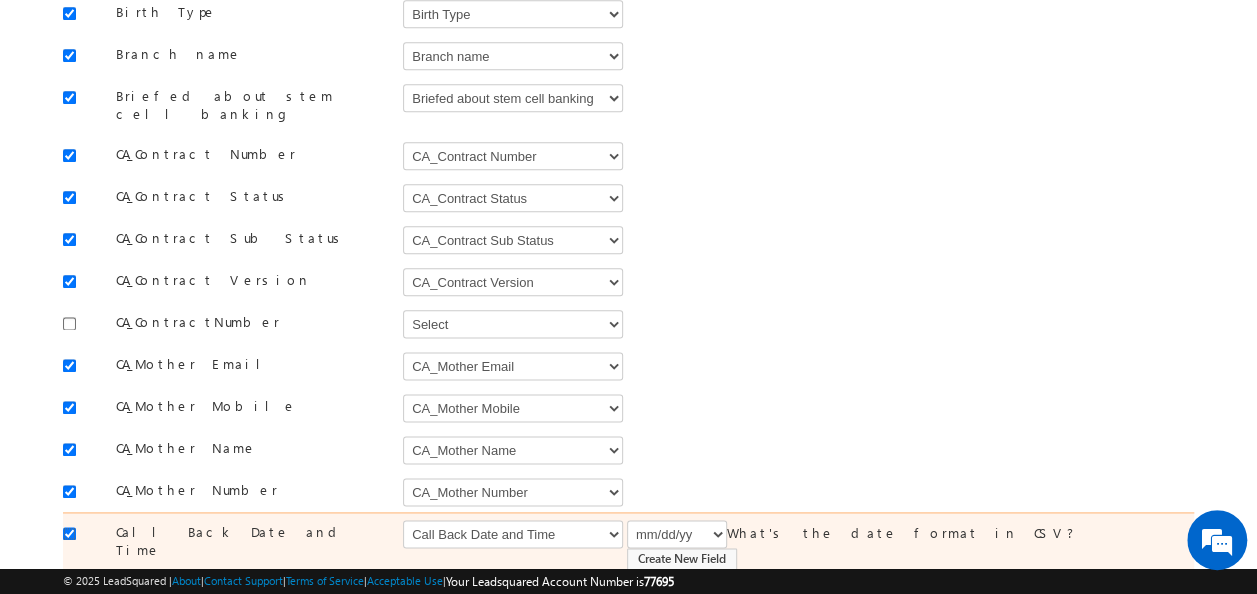 click at bounding box center (69, 533) 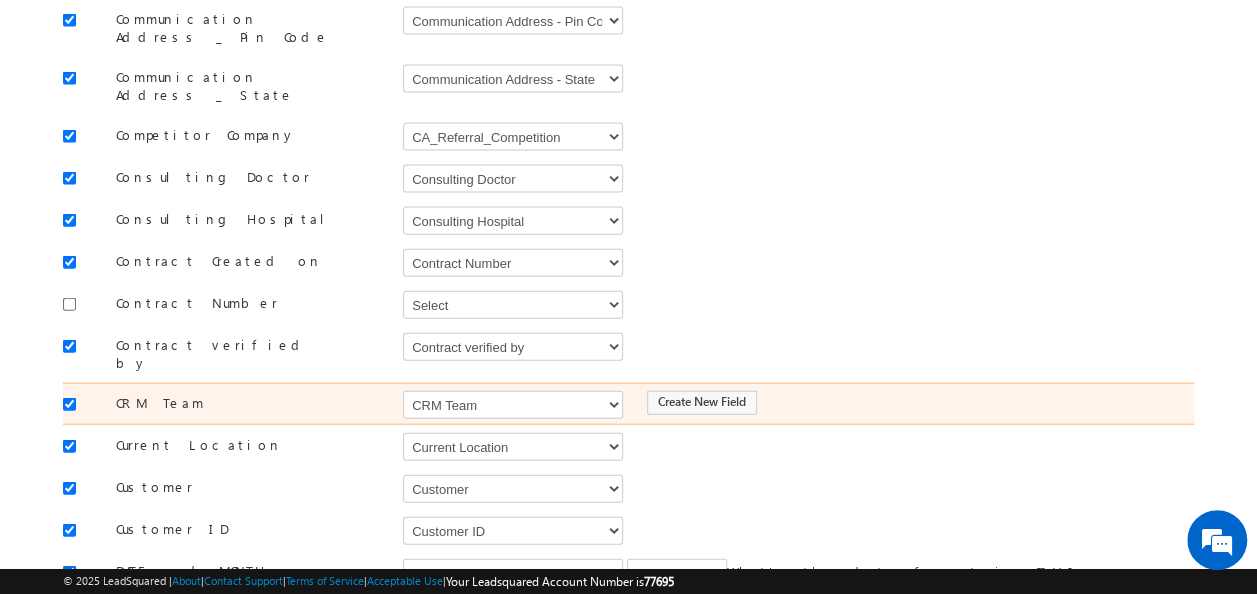 scroll, scrollTop: 2200, scrollLeft: 0, axis: vertical 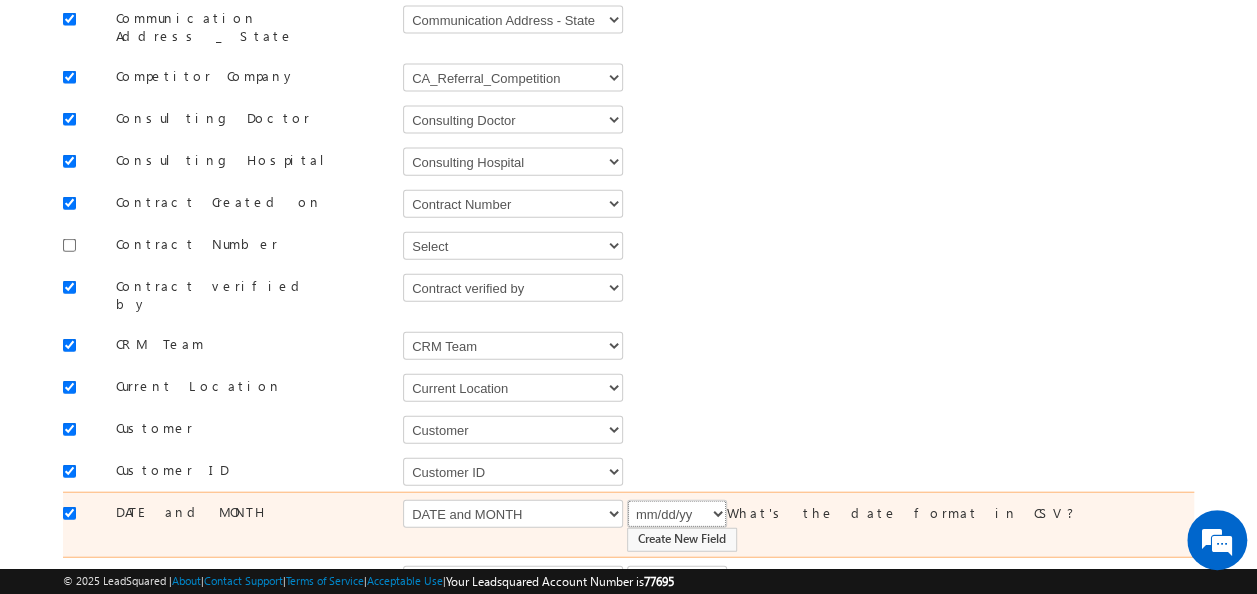 click on "mm/dd/yy mm/dd/yyyy dd/mm/yy dd/mm/yyyy" at bounding box center [677, 514] 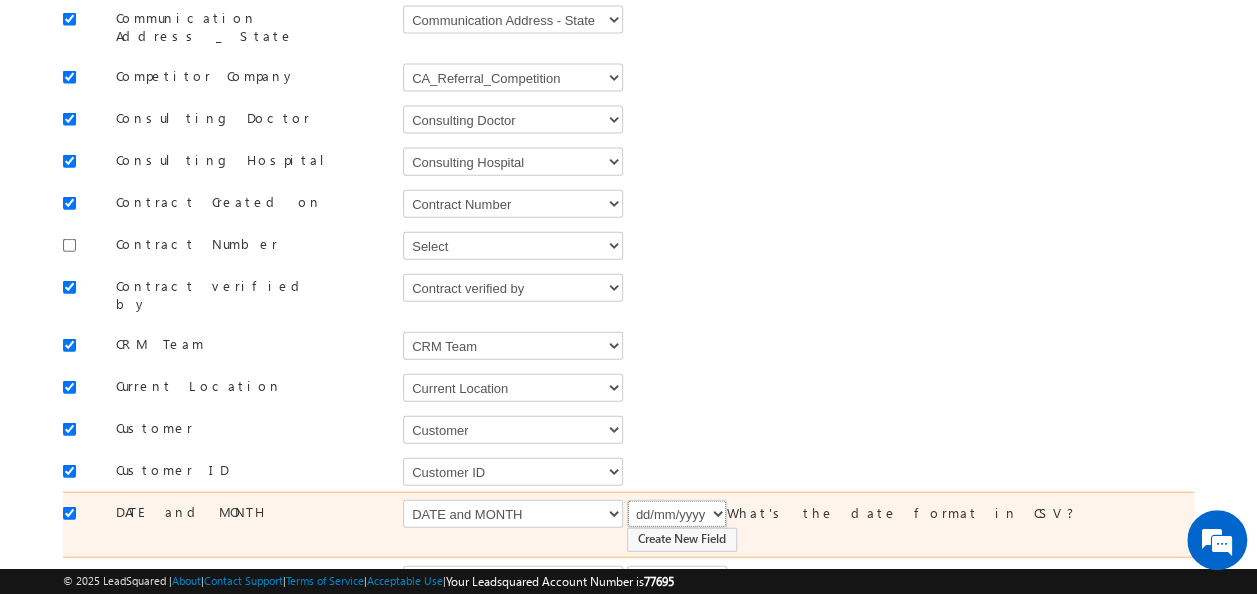 click on "mm/dd/yy mm/dd/yyyy dd/mm/yy dd/mm/yyyy" at bounding box center (677, 514) 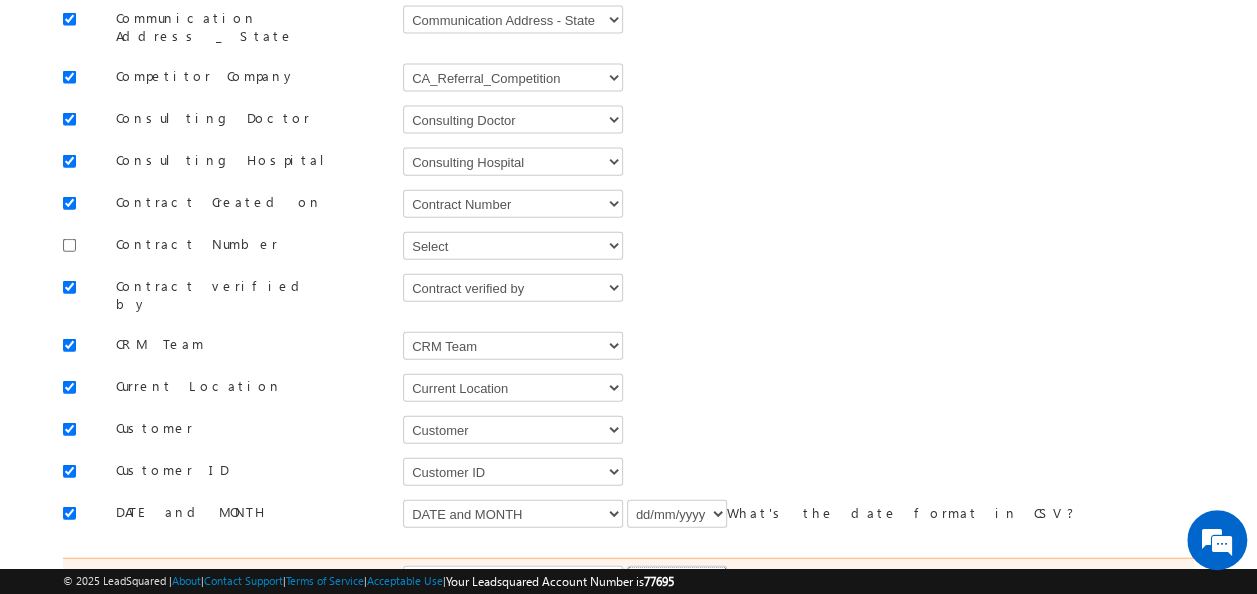 click on "mm/dd/yy mm/dd/yyyy dd/mm/yy dd/mm/yyyy" at bounding box center [677, 580] 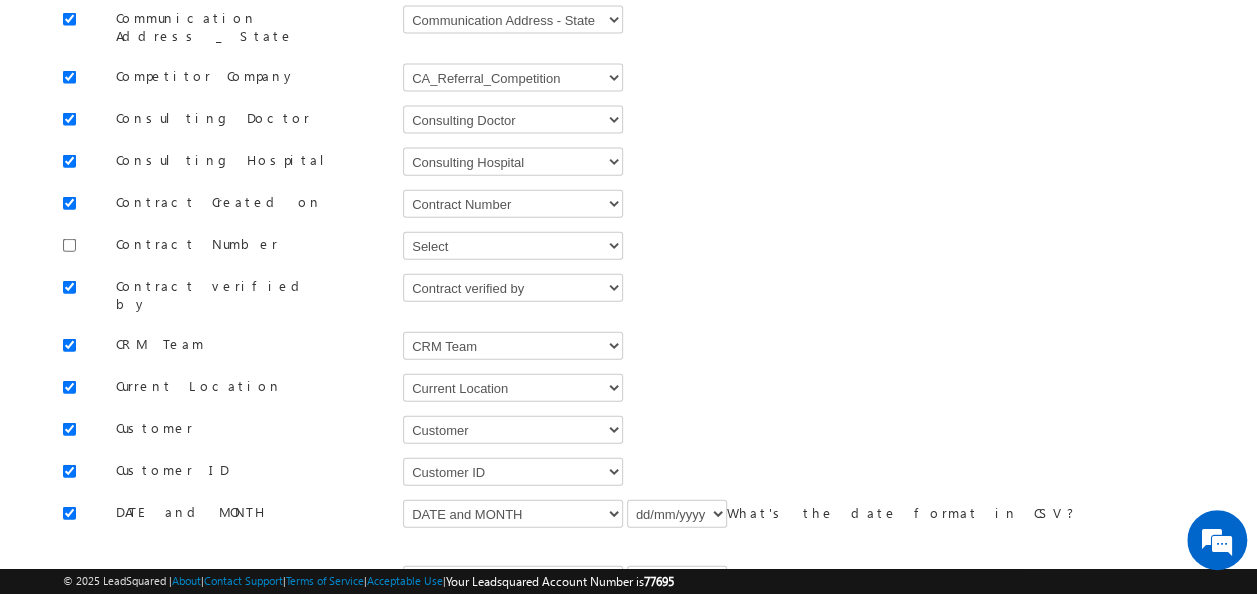 drag, startPoint x: 672, startPoint y: 315, endPoint x: 674, endPoint y: 328, distance: 13.152946 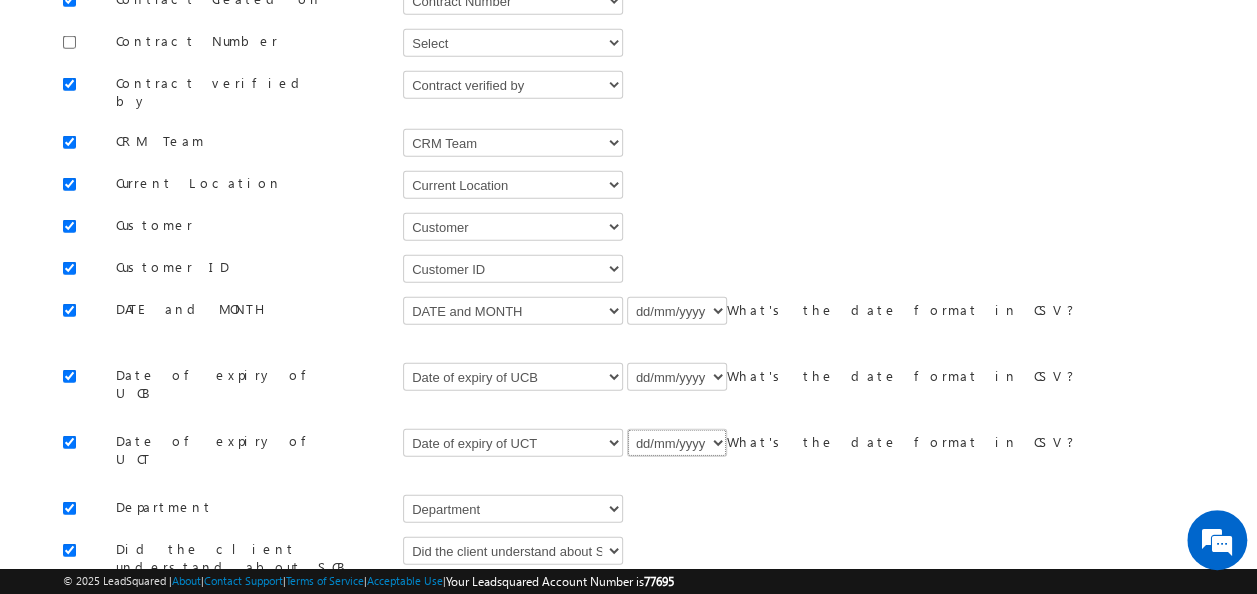 scroll, scrollTop: 2500, scrollLeft: 0, axis: vertical 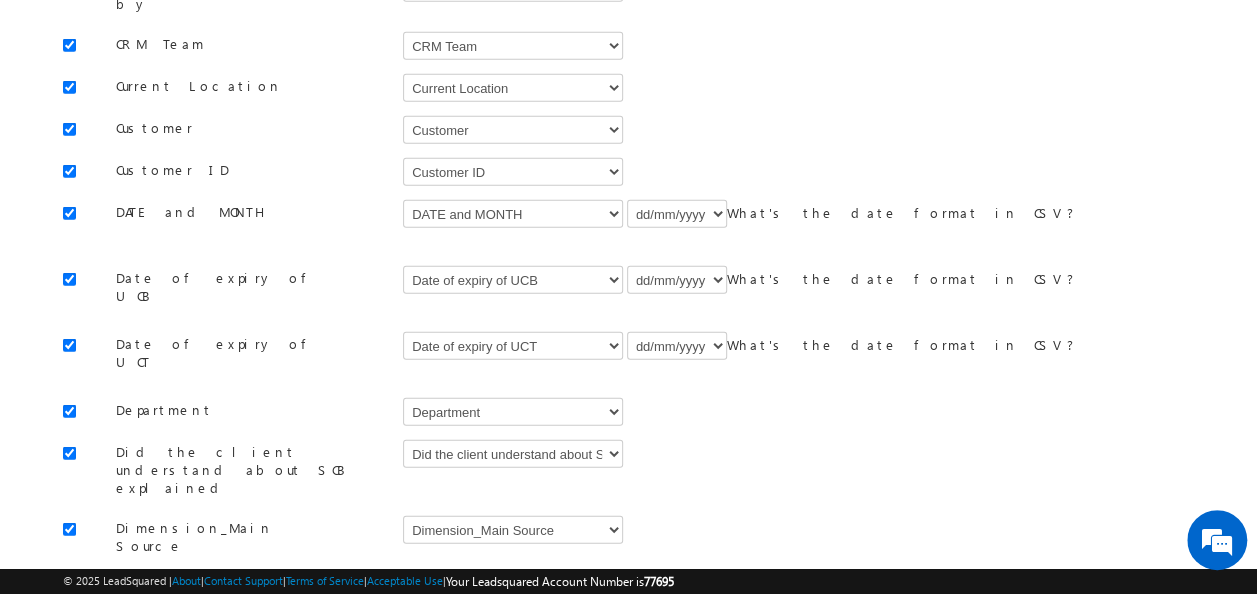 drag, startPoint x: 663, startPoint y: 353, endPoint x: 674, endPoint y: 376, distance: 25.495098 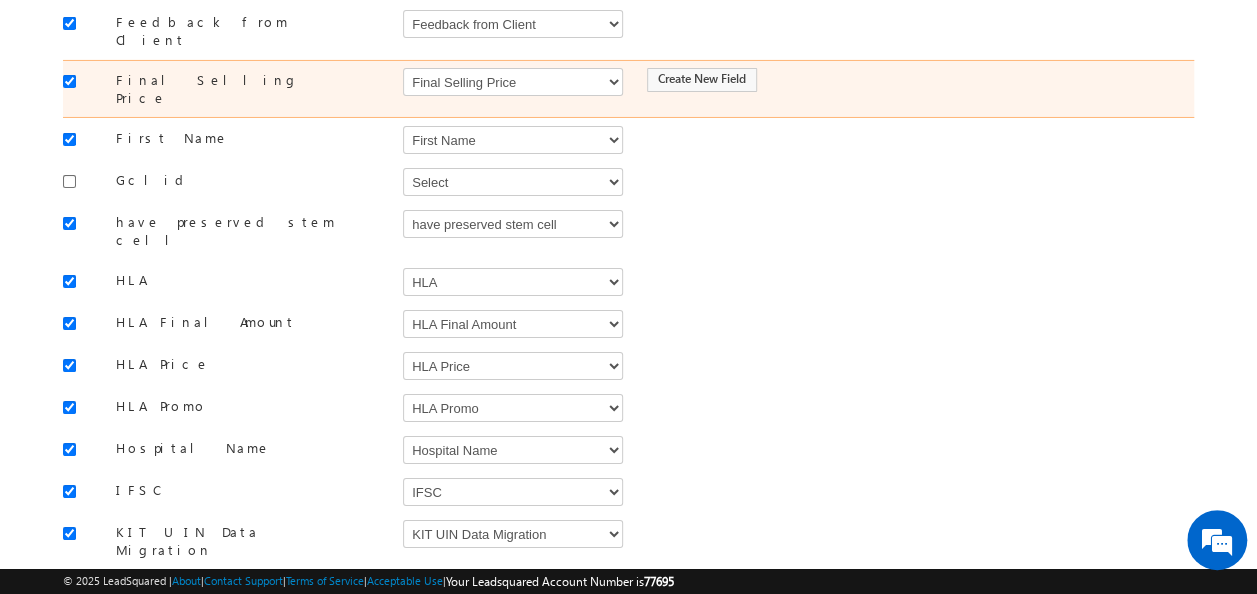 scroll, scrollTop: 3500, scrollLeft: 0, axis: vertical 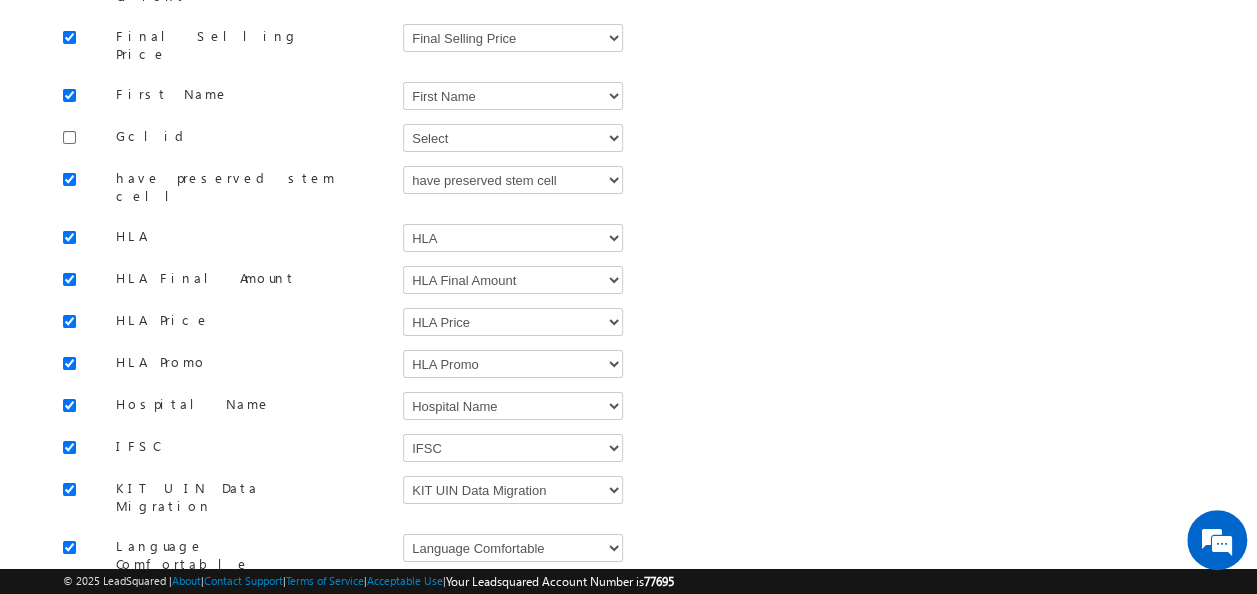 click on "Create a new field if you don't have a corresponding field for this CSV column in your account" at bounding box center (631, 306) 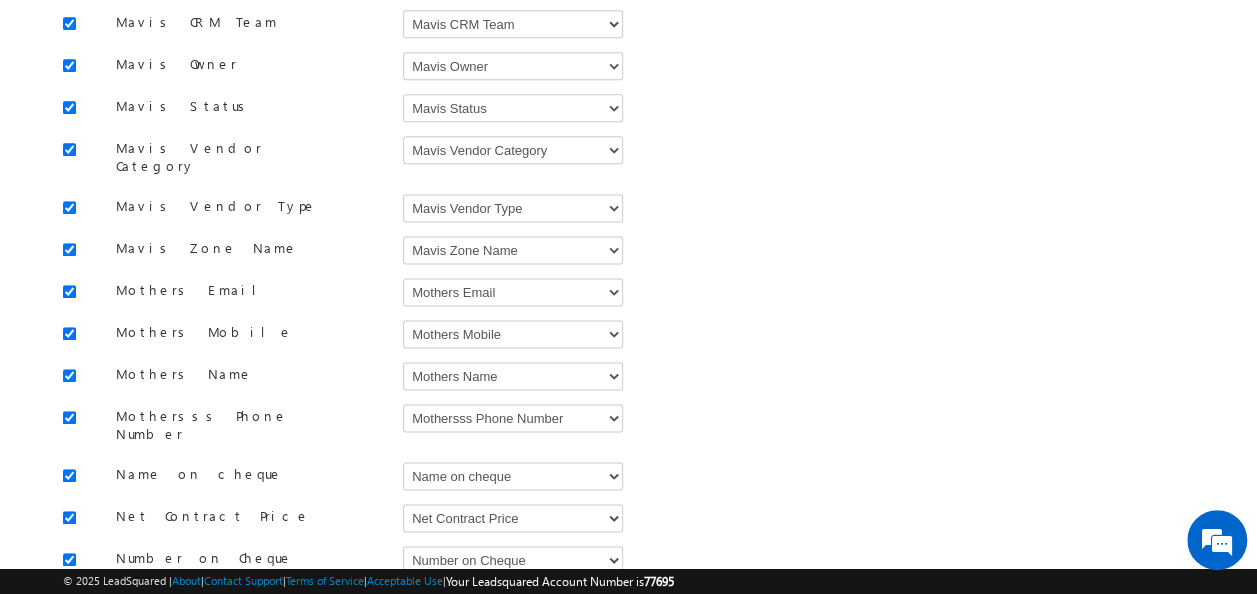scroll, scrollTop: 5100, scrollLeft: 0, axis: vertical 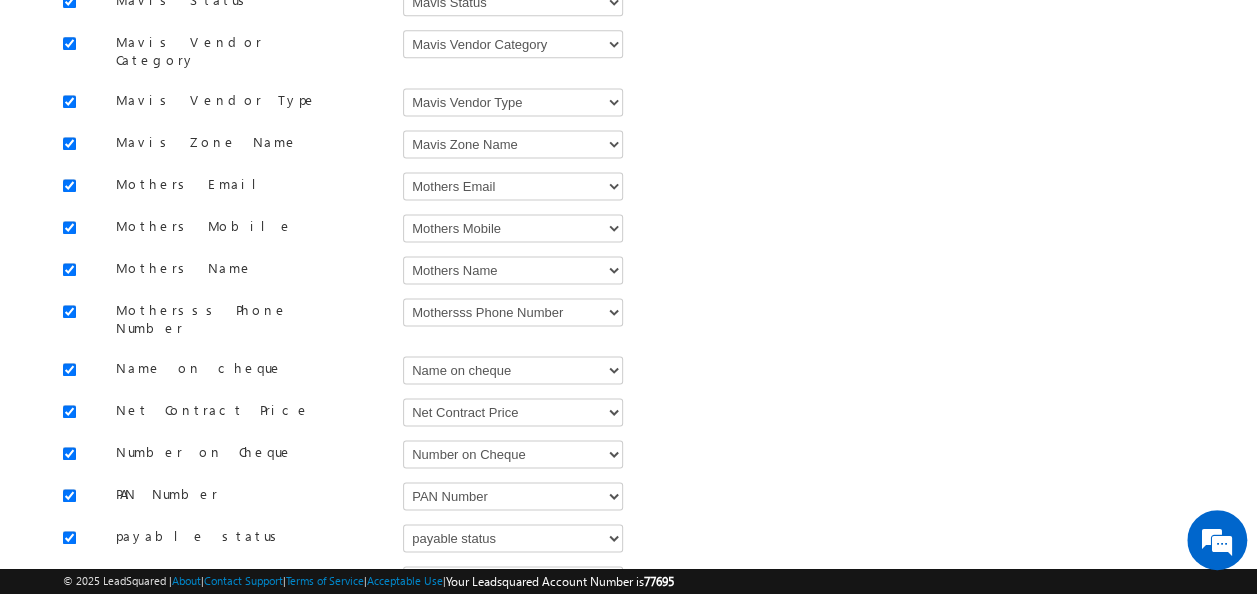 drag, startPoint x: 699, startPoint y: 239, endPoint x: 699, endPoint y: 252, distance: 13 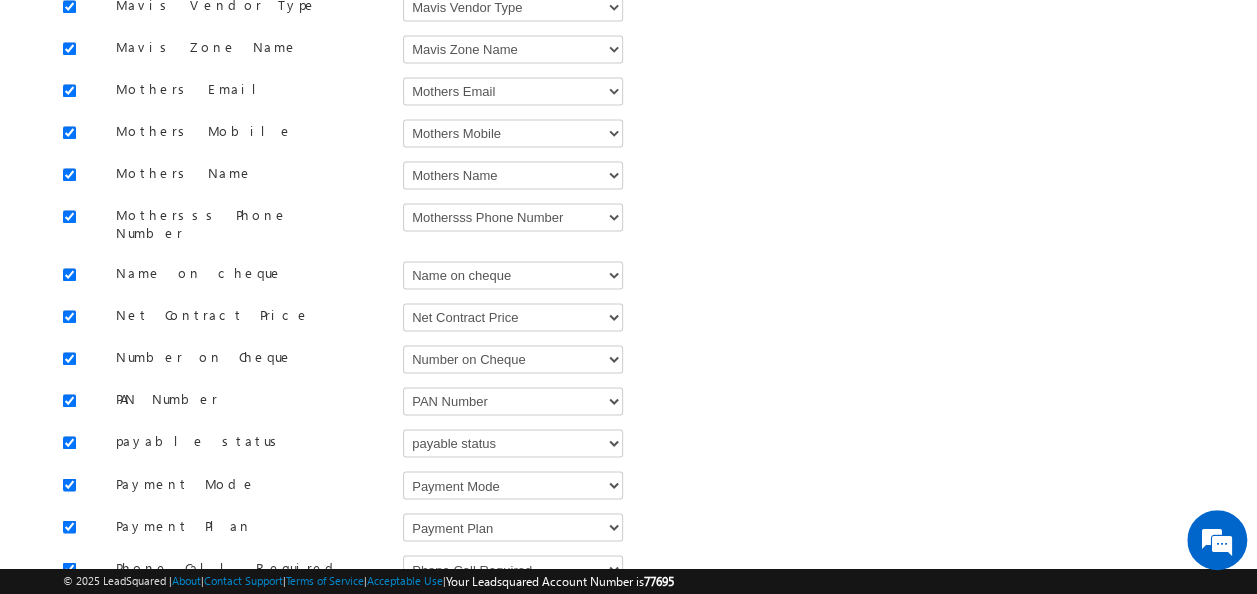 scroll, scrollTop: 5300, scrollLeft: 0, axis: vertical 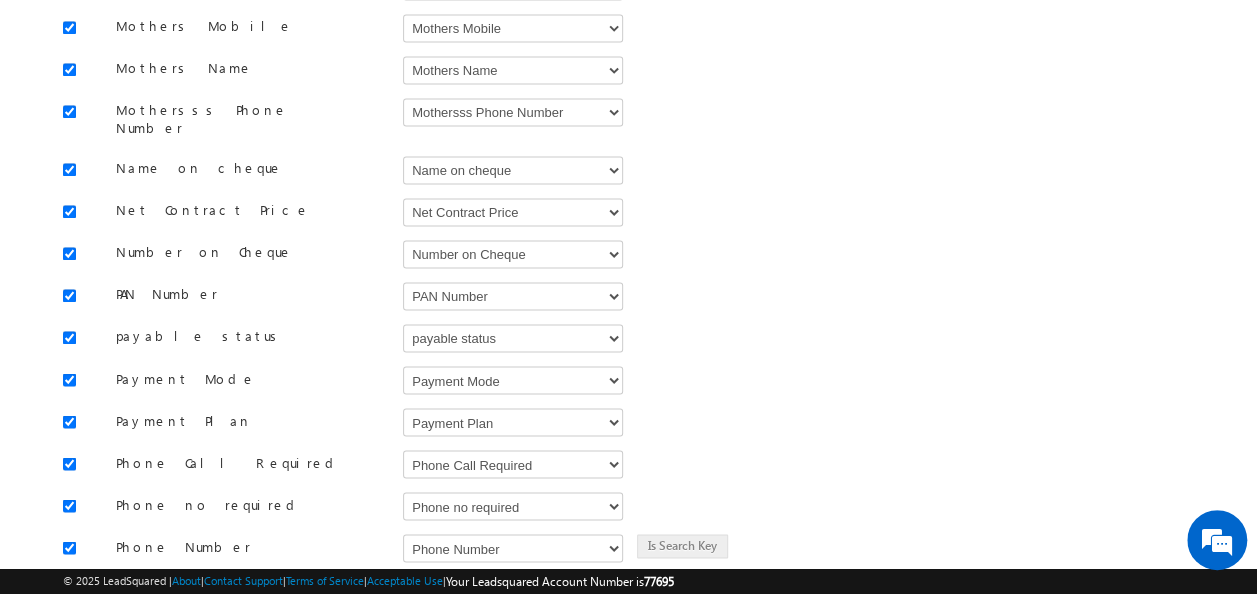 drag, startPoint x: 694, startPoint y: 206, endPoint x: 692, endPoint y: 217, distance: 11.18034 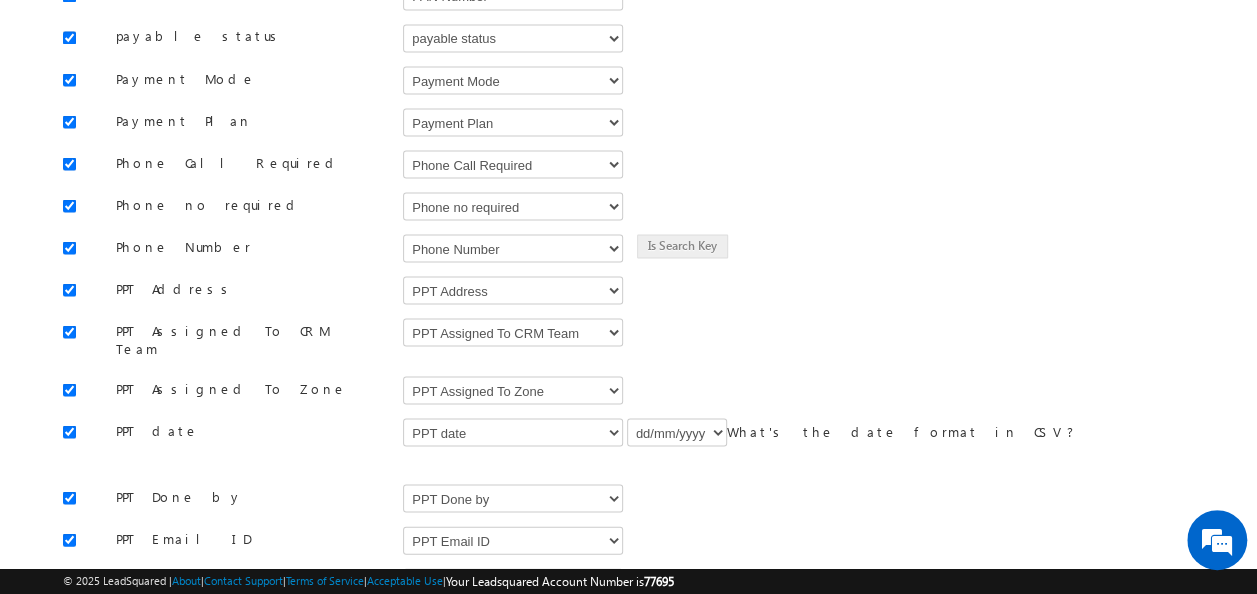 scroll, scrollTop: 5800, scrollLeft: 0, axis: vertical 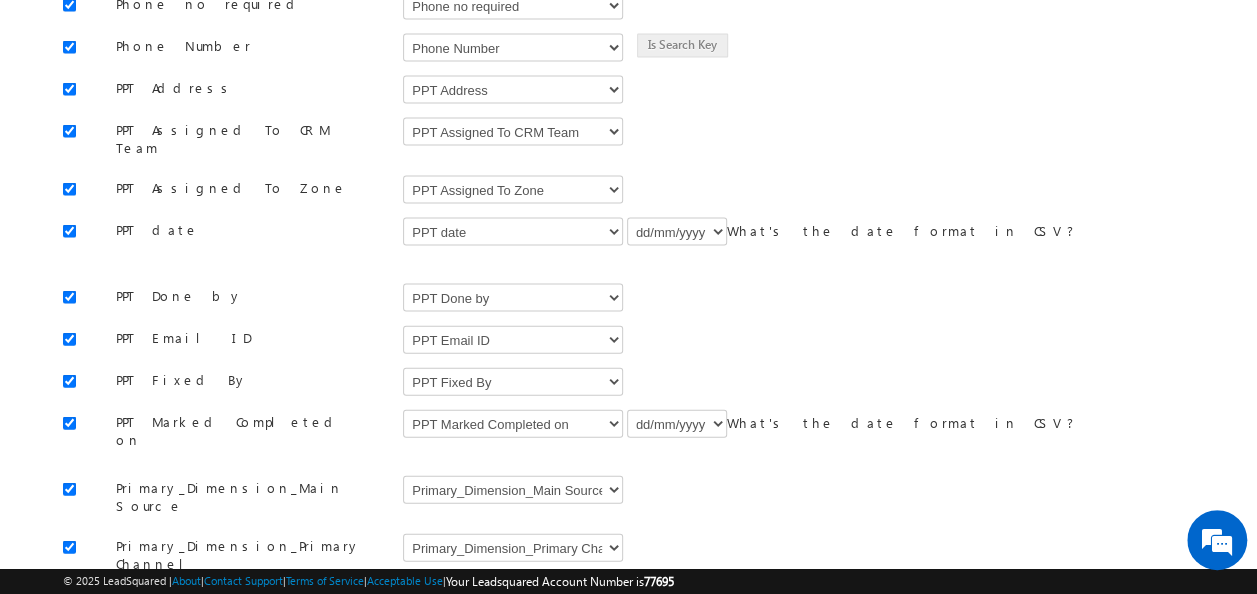 click on "mm/dd/yy mm/dd/yyyy dd/mm/yy dd/mm/yyyy" at bounding box center (677, 964) 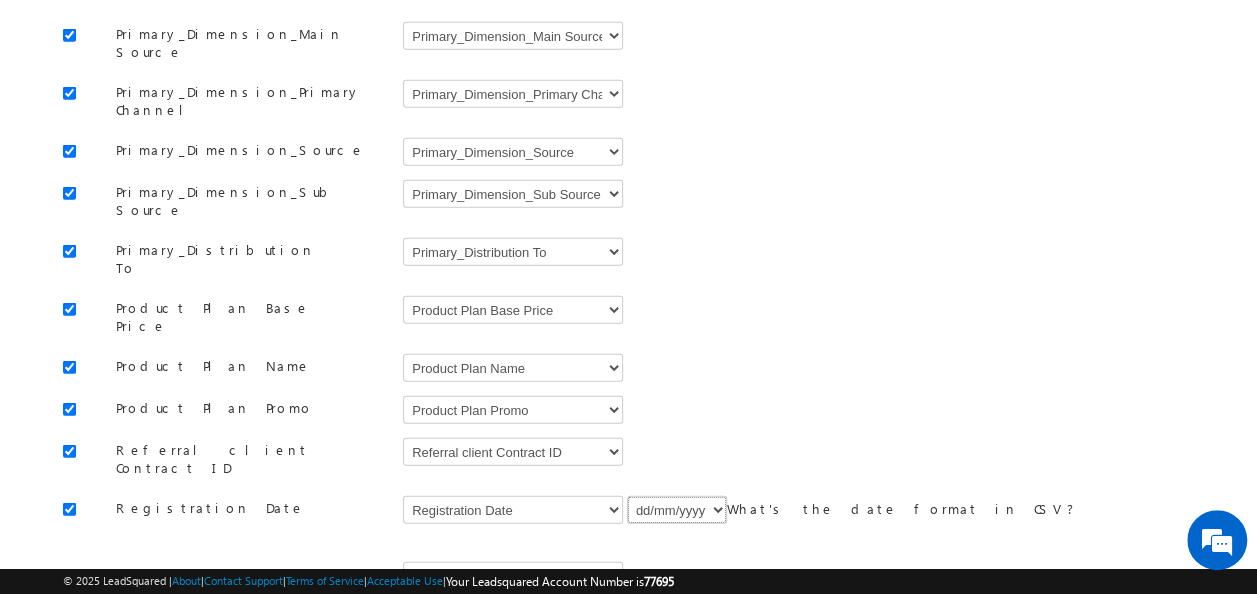 scroll, scrollTop: 6450, scrollLeft: 0, axis: vertical 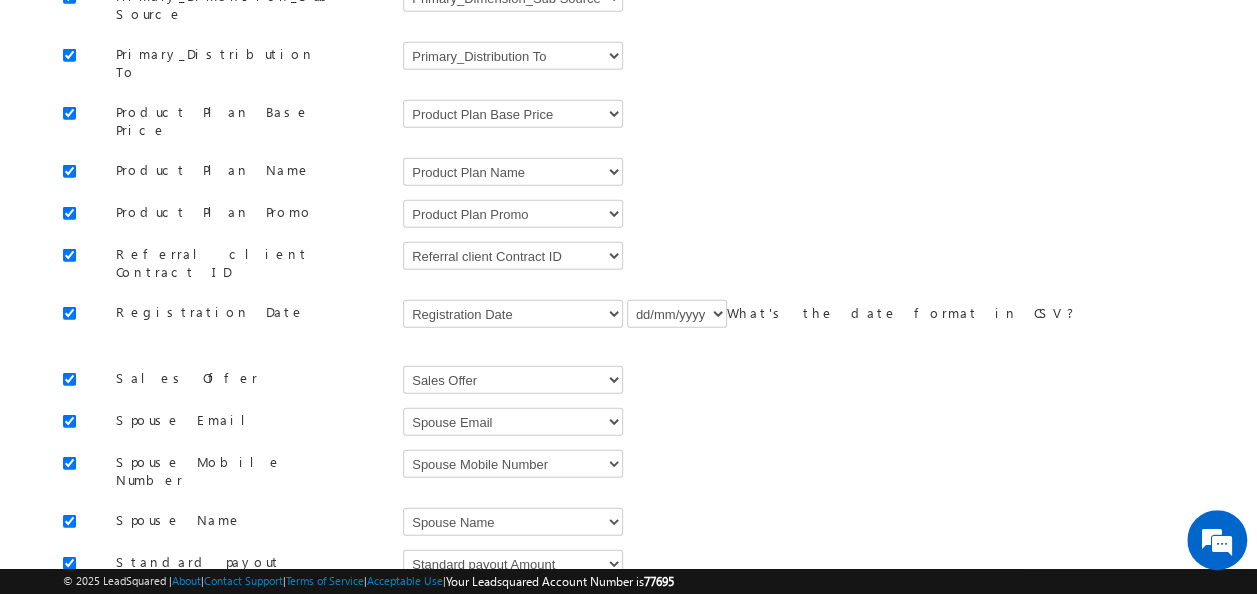 click on "mm/dd/yy mm/dd/yyyy dd/mm/yy dd/mm/yyyy" at bounding box center (677, 1258) 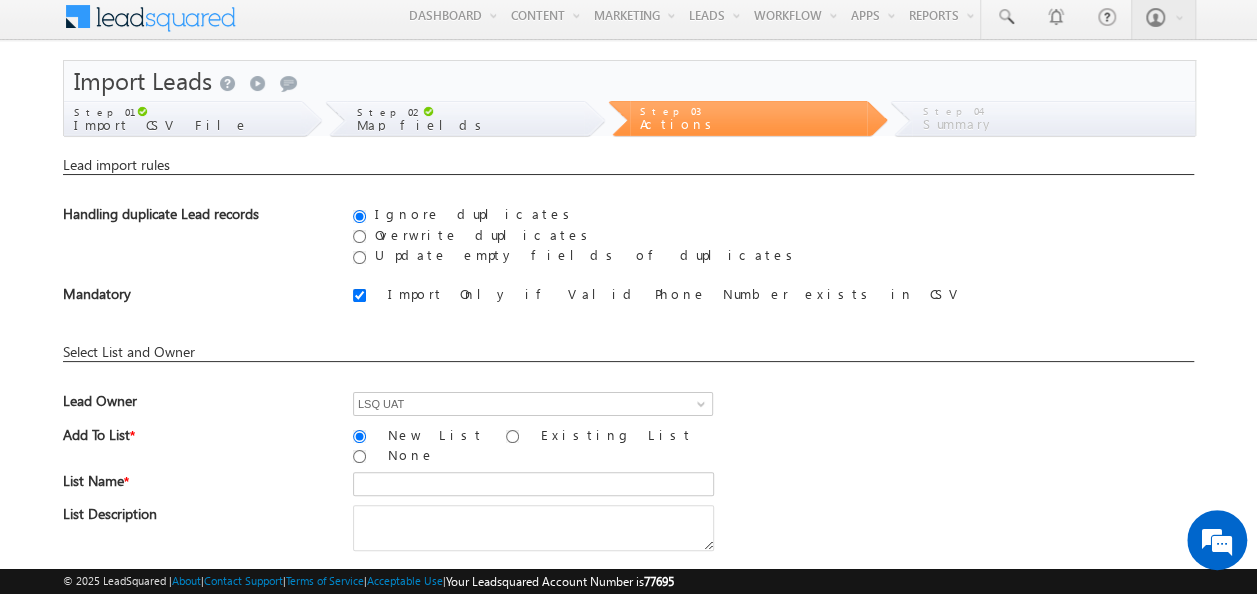 scroll, scrollTop: 0, scrollLeft: 0, axis: both 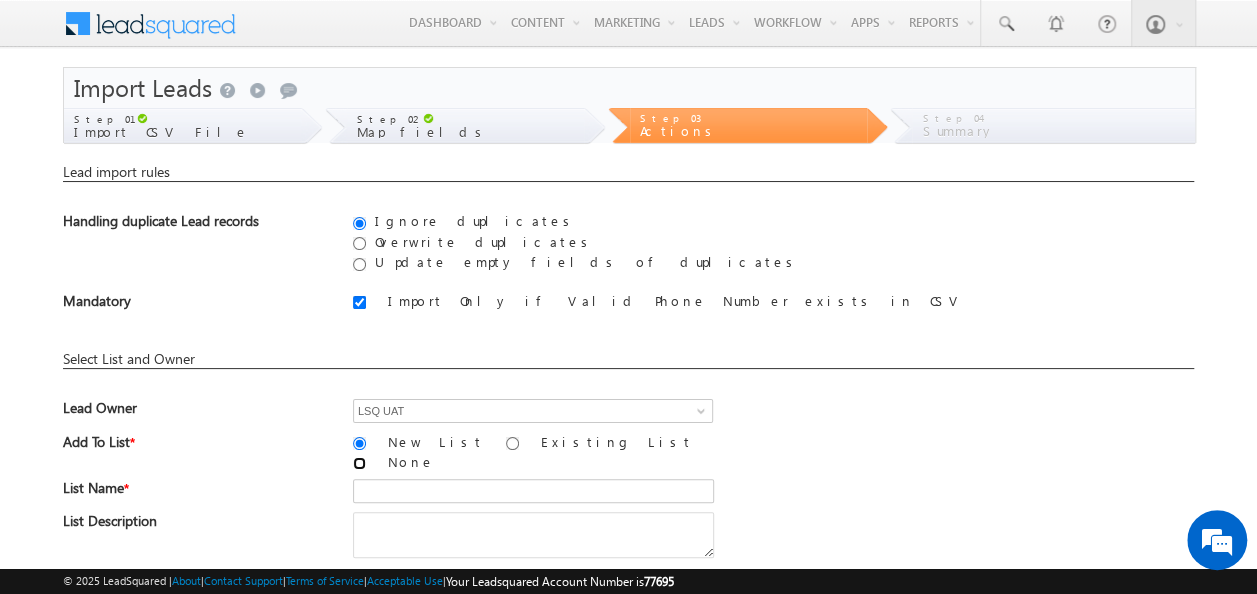 click on "None" at bounding box center [359, 463] 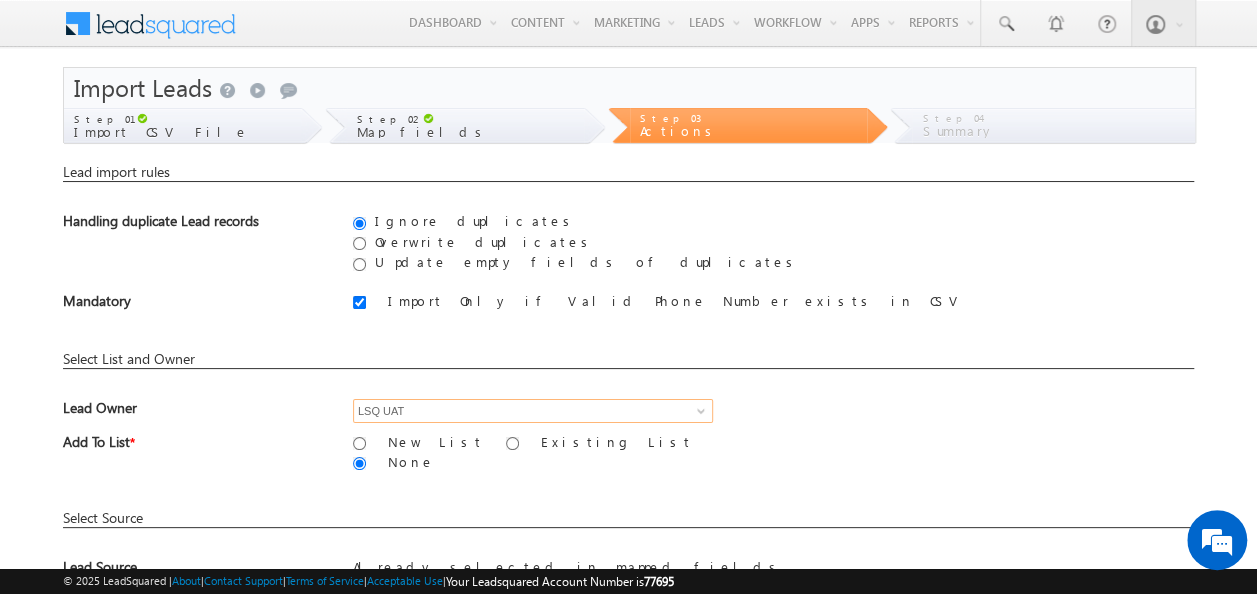 click on "LSQ UAT" at bounding box center (533, 411) 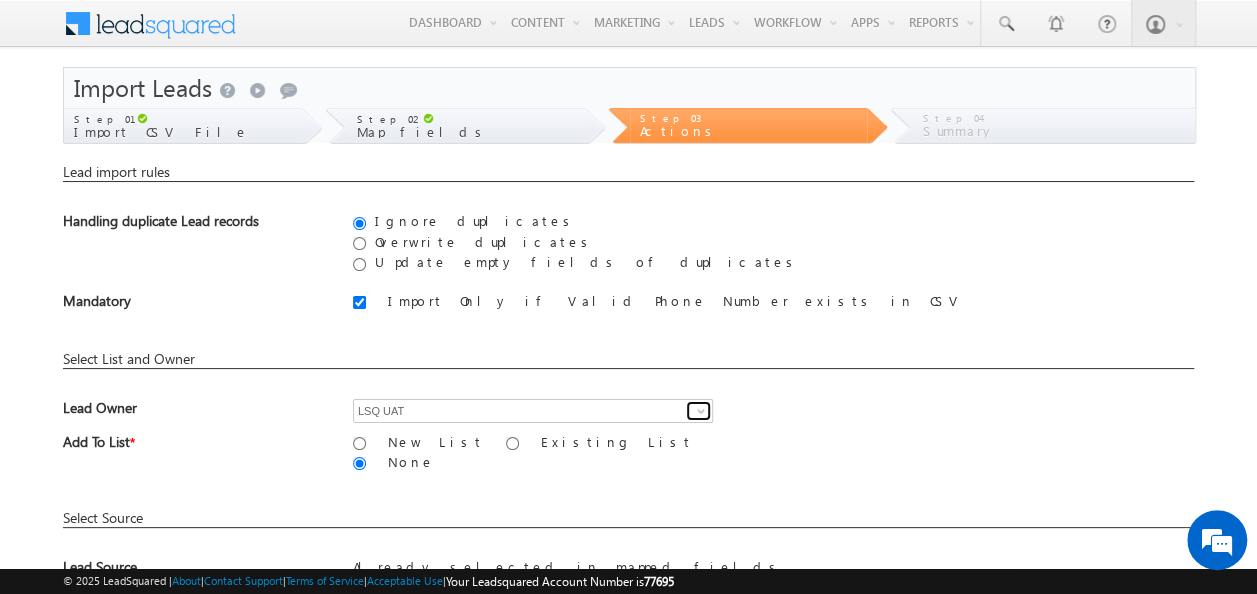 click at bounding box center (701, 411) 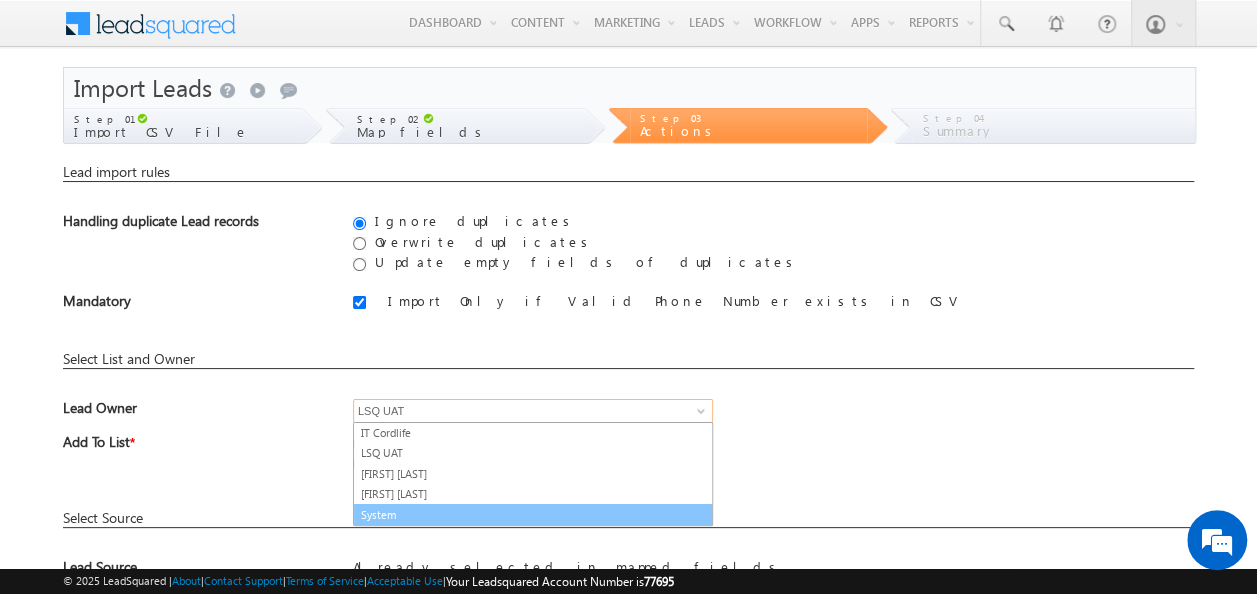 click on "System" at bounding box center (533, 515) 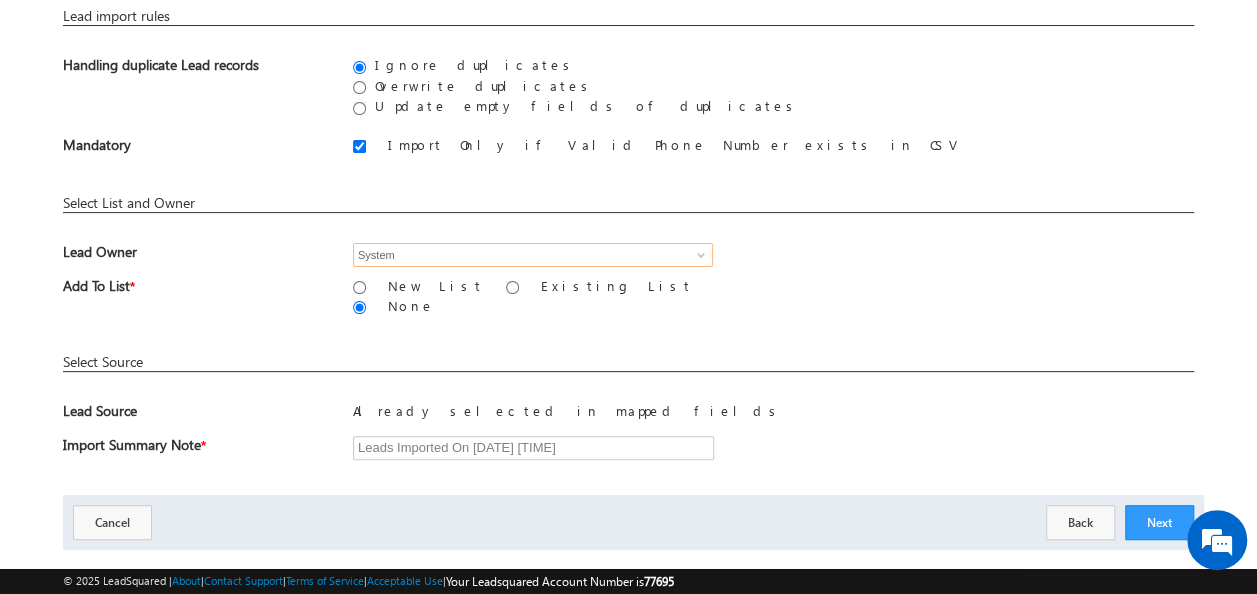 scroll, scrollTop: 178, scrollLeft: 0, axis: vertical 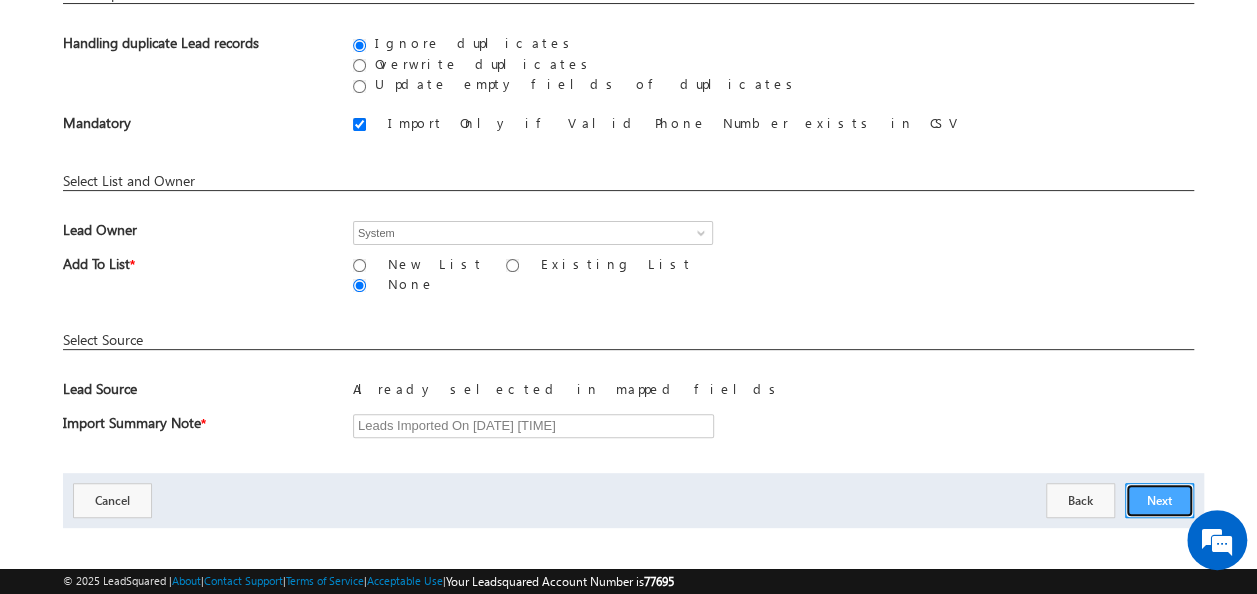 click on "Next" at bounding box center (1159, 500) 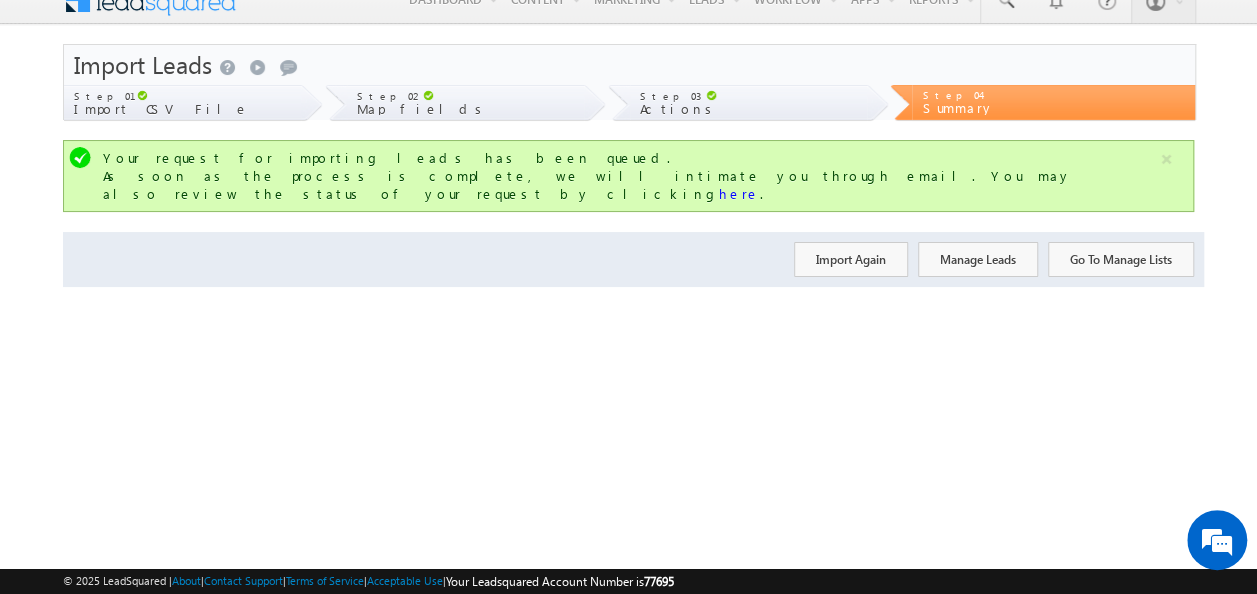 scroll, scrollTop: 23, scrollLeft: 0, axis: vertical 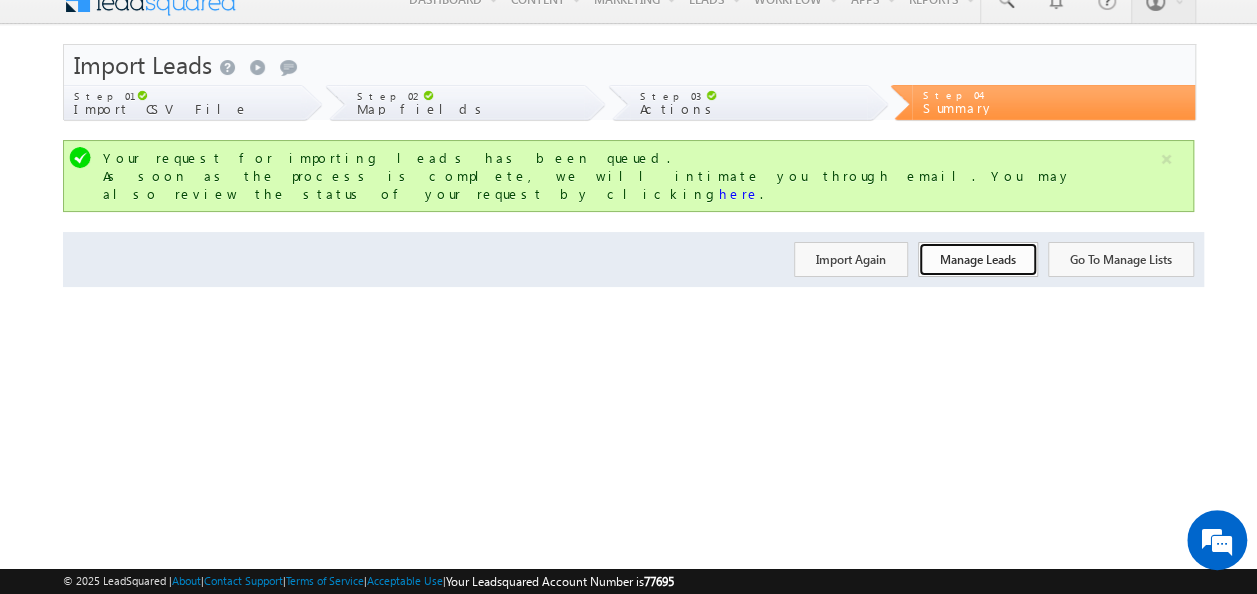 click on "Manage Leads" at bounding box center [978, 259] 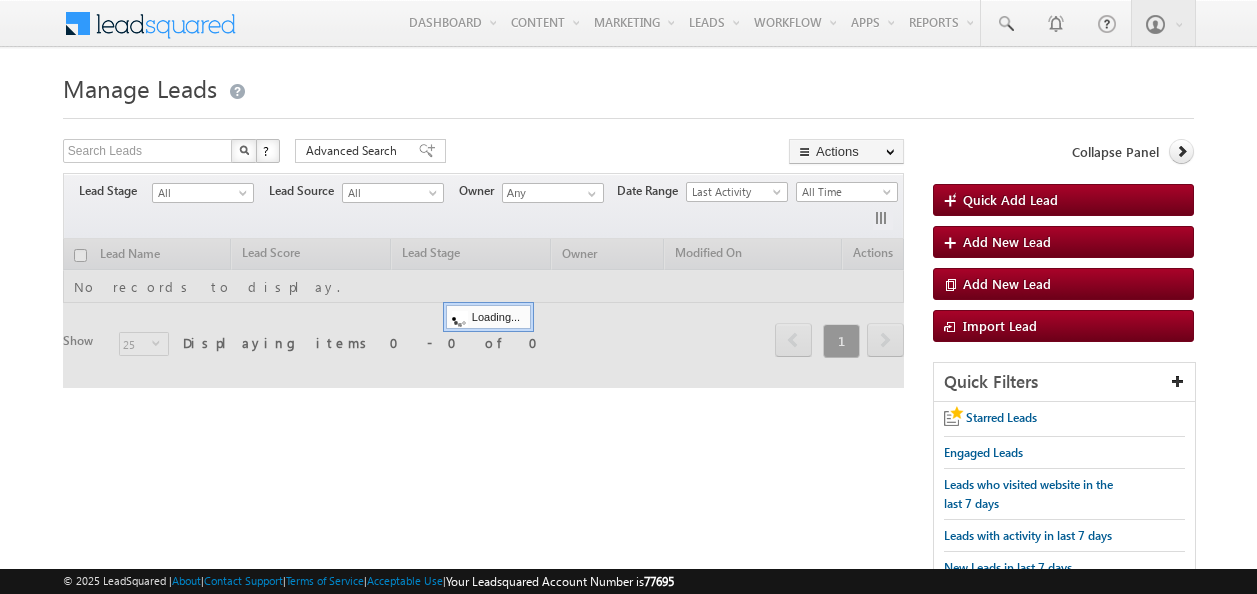 scroll, scrollTop: 0, scrollLeft: 0, axis: both 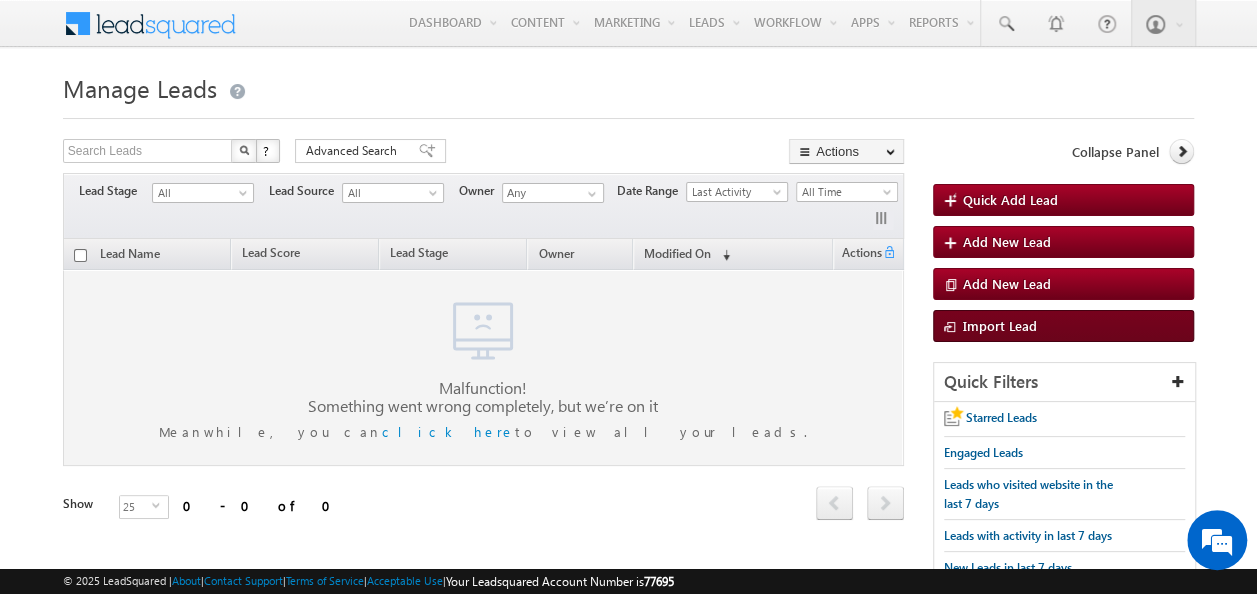 click on "Import Lead" at bounding box center (1063, 326) 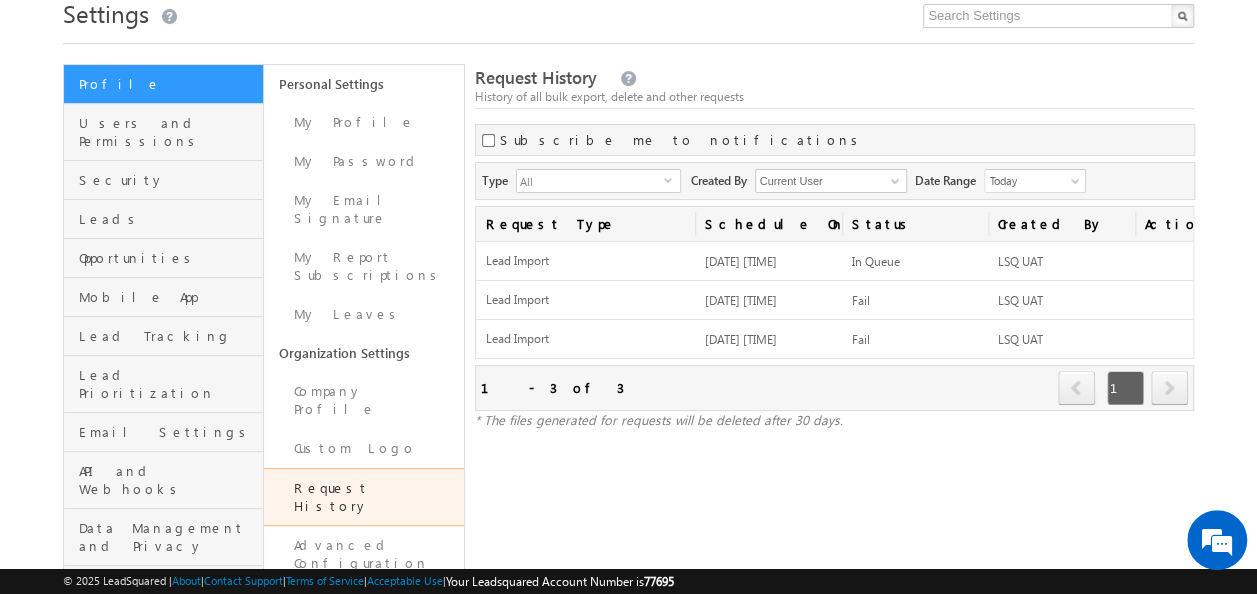 scroll, scrollTop: 45, scrollLeft: 0, axis: vertical 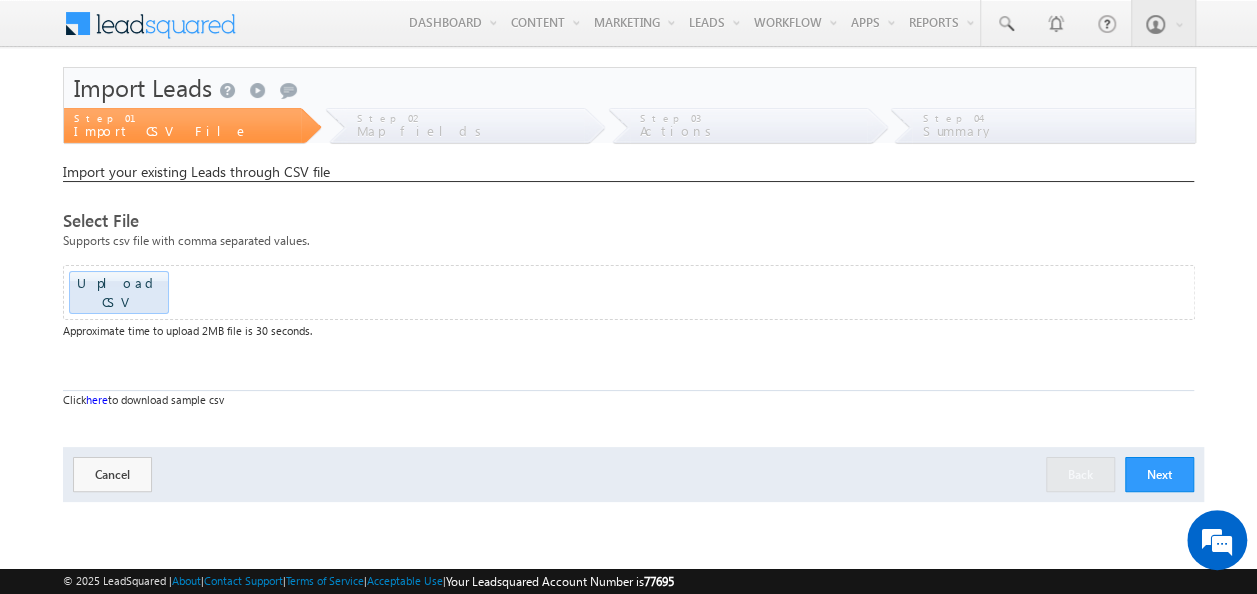 click at bounding box center (-1532, 286) 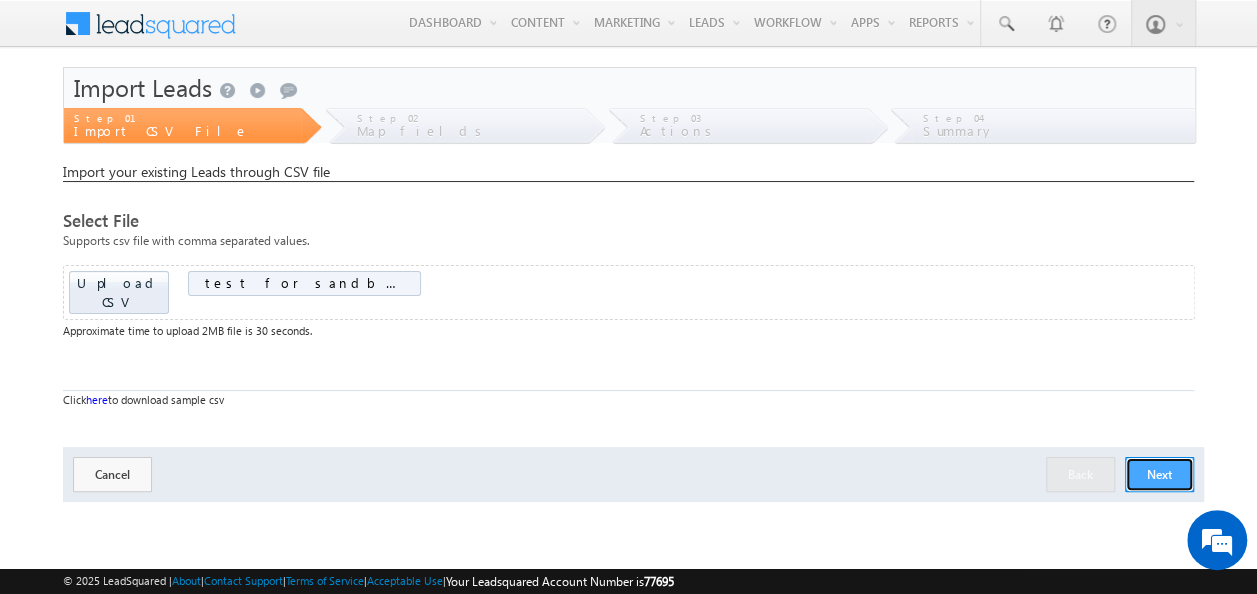 click on "Next" at bounding box center (1159, 474) 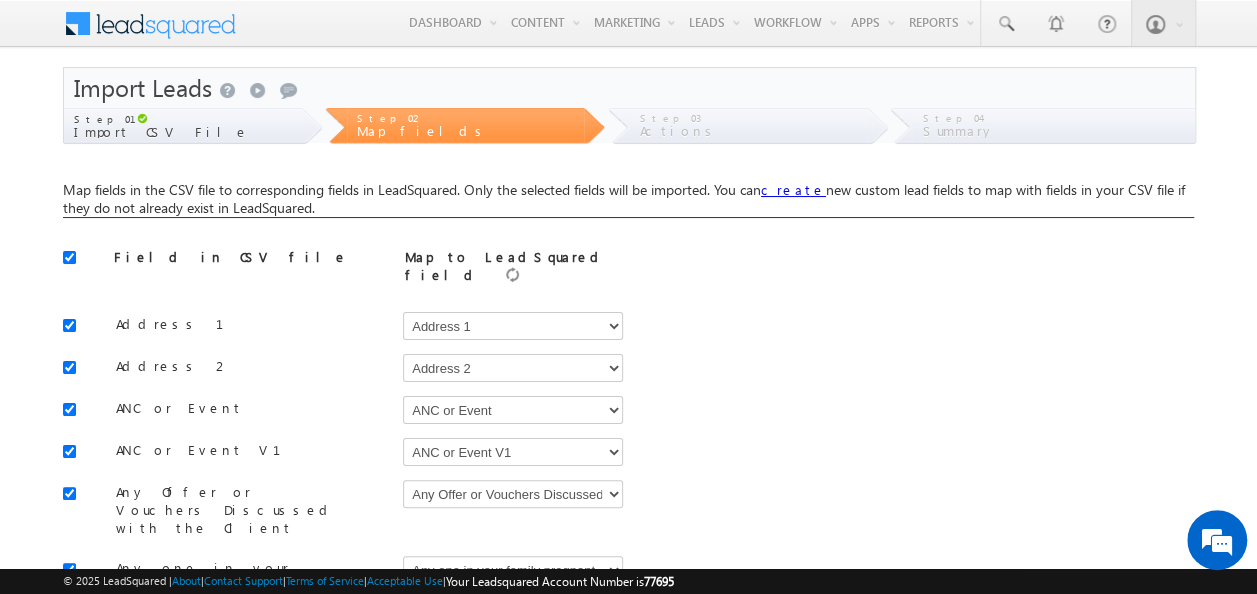 scroll, scrollTop: 0, scrollLeft: 0, axis: both 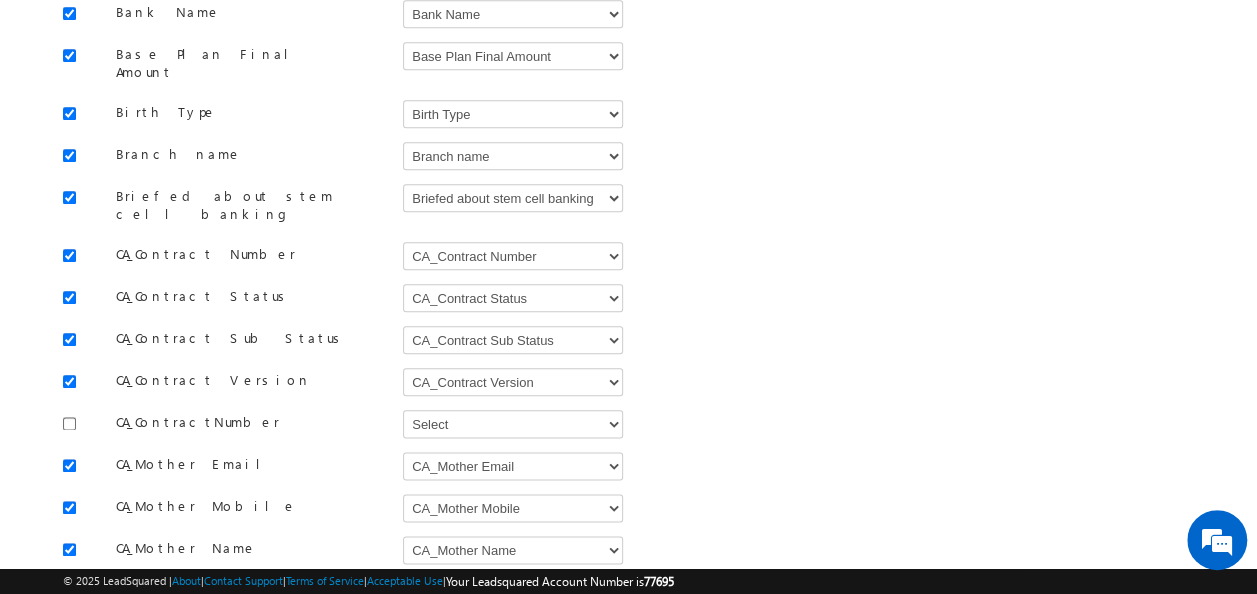 click at bounding box center [69, 633] 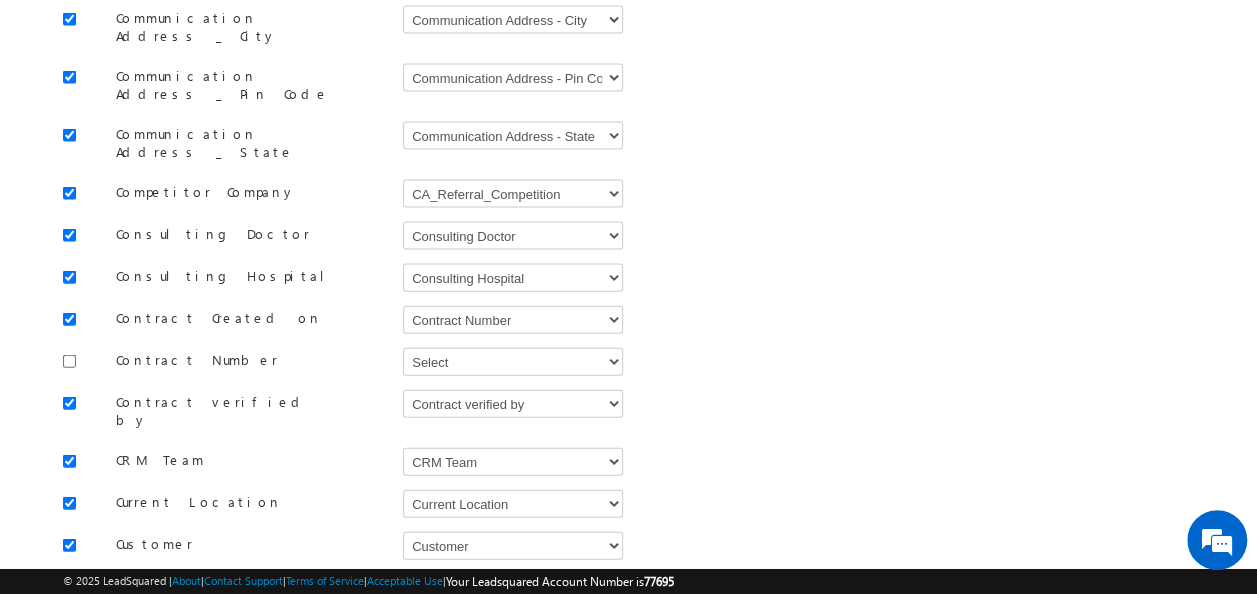 scroll, scrollTop: 2100, scrollLeft: 0, axis: vertical 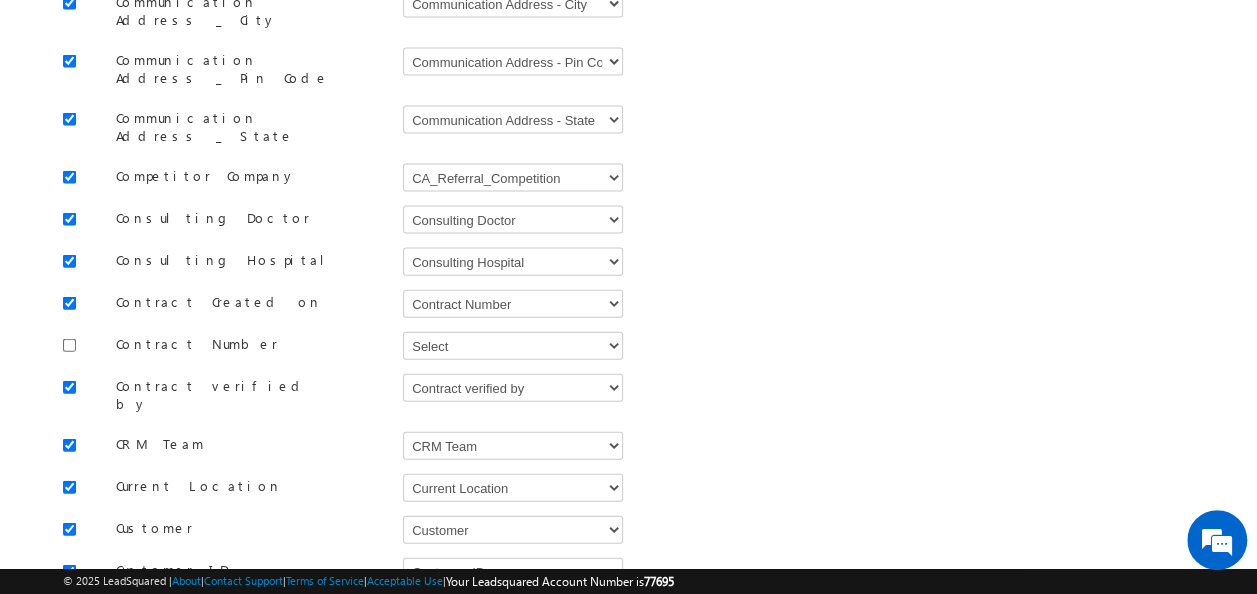 click on "mm/dd/yy mm/dd/yyyy dd/mm/yy dd/mm/yyyy" at bounding box center (677, 614) 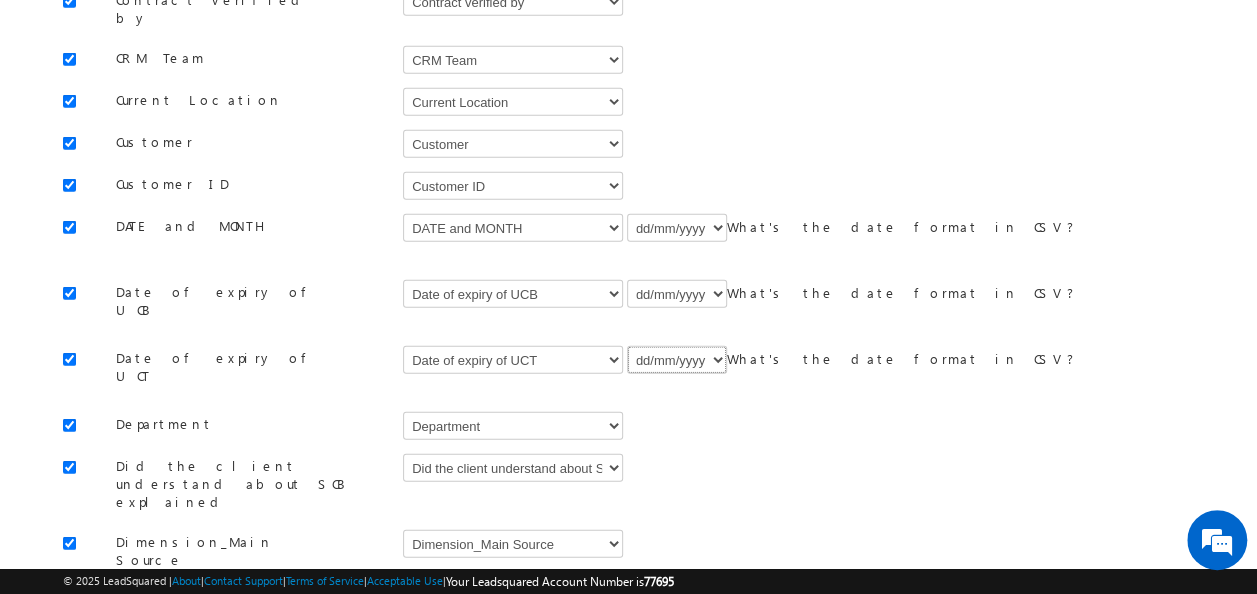 scroll, scrollTop: 2500, scrollLeft: 0, axis: vertical 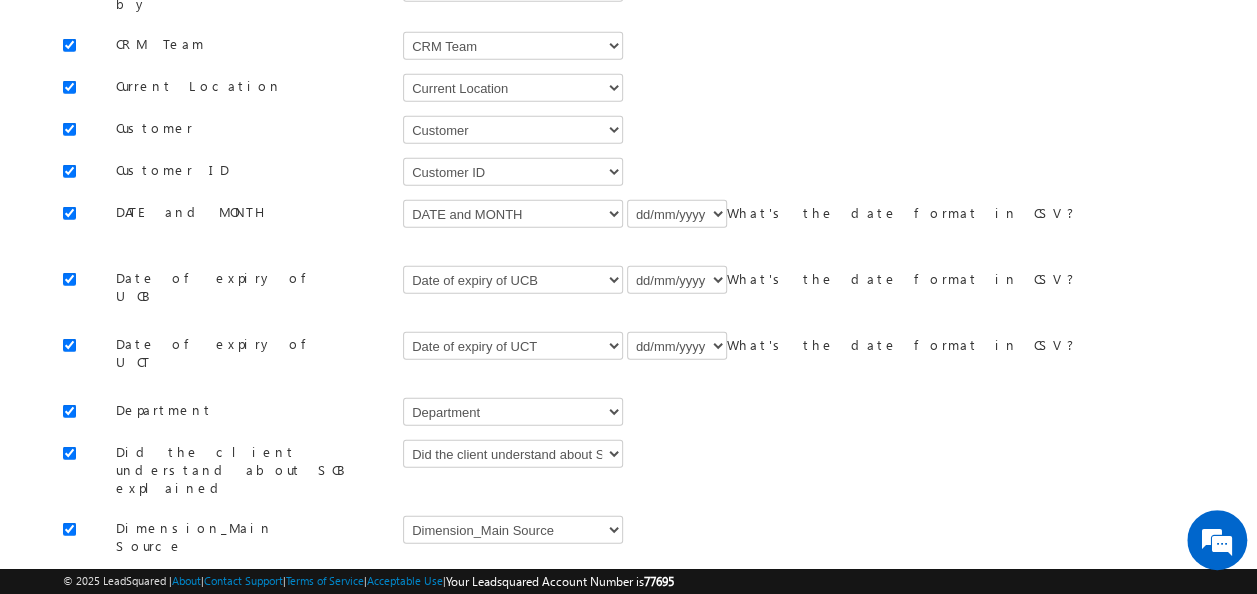 drag, startPoint x: 708, startPoint y: 364, endPoint x: 704, endPoint y: 377, distance: 13.601471 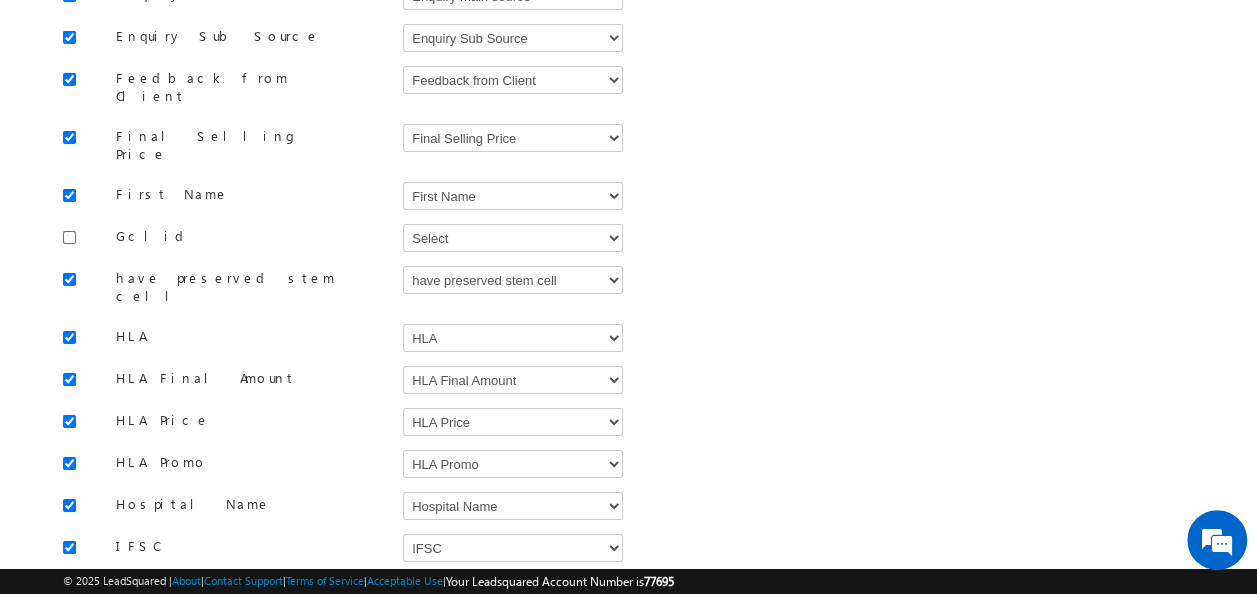 scroll, scrollTop: 3600, scrollLeft: 0, axis: vertical 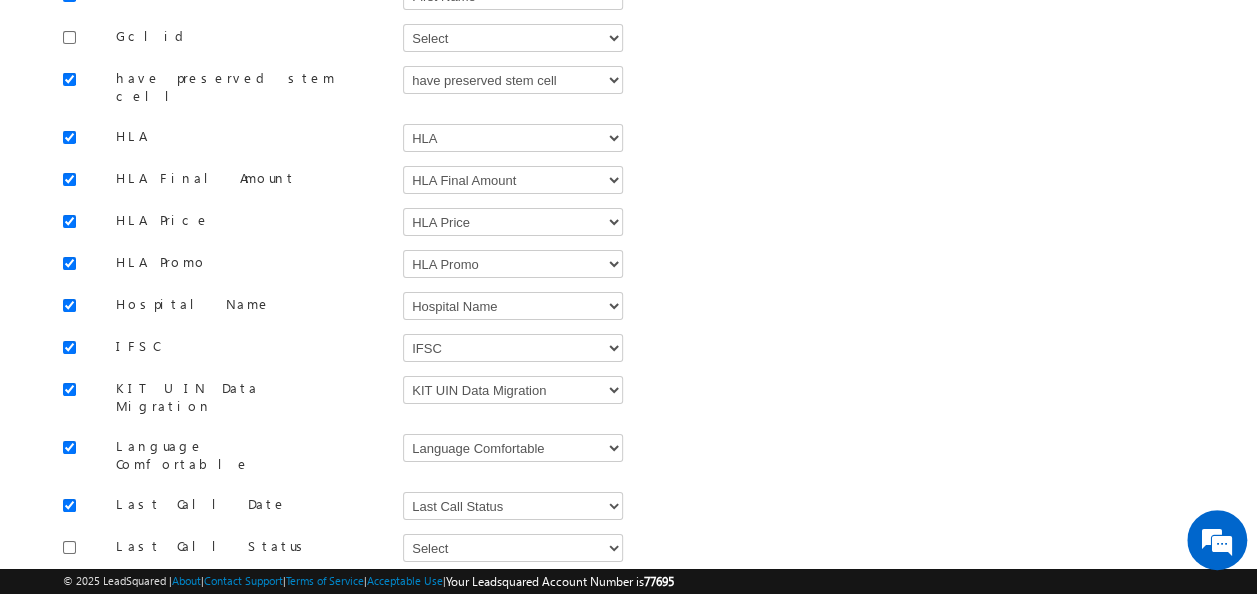 click on "mm/dd/yy mm/dd/yyyy dd/mm/yy dd/mm/yyyy" at bounding box center (677, 716) 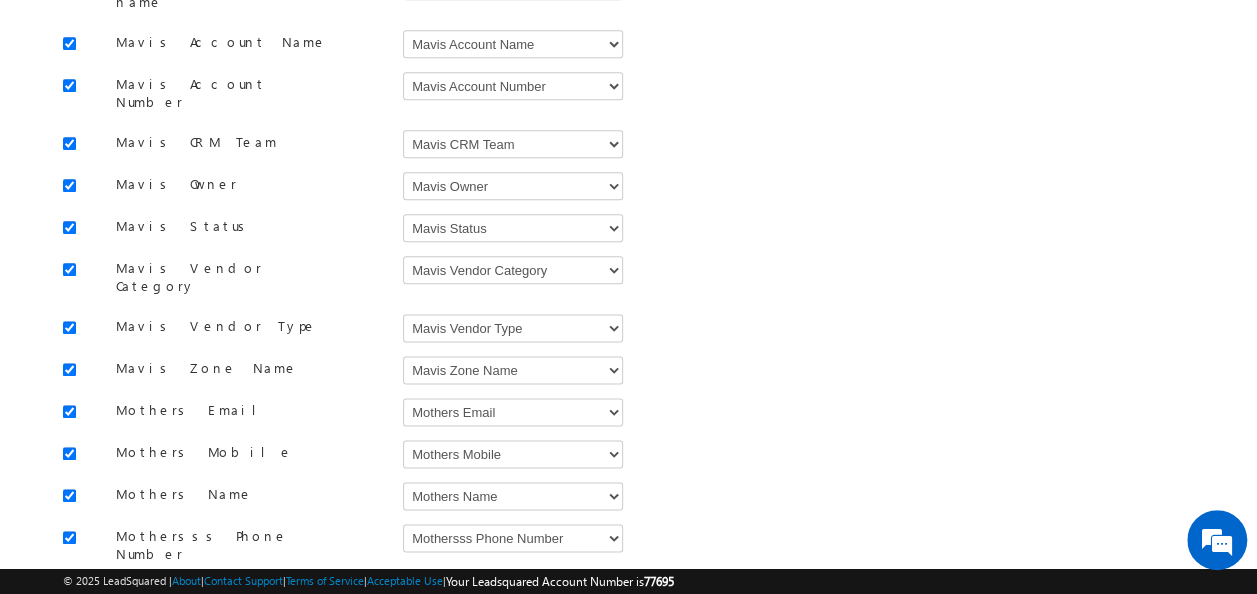 scroll, scrollTop: 4900, scrollLeft: 0, axis: vertical 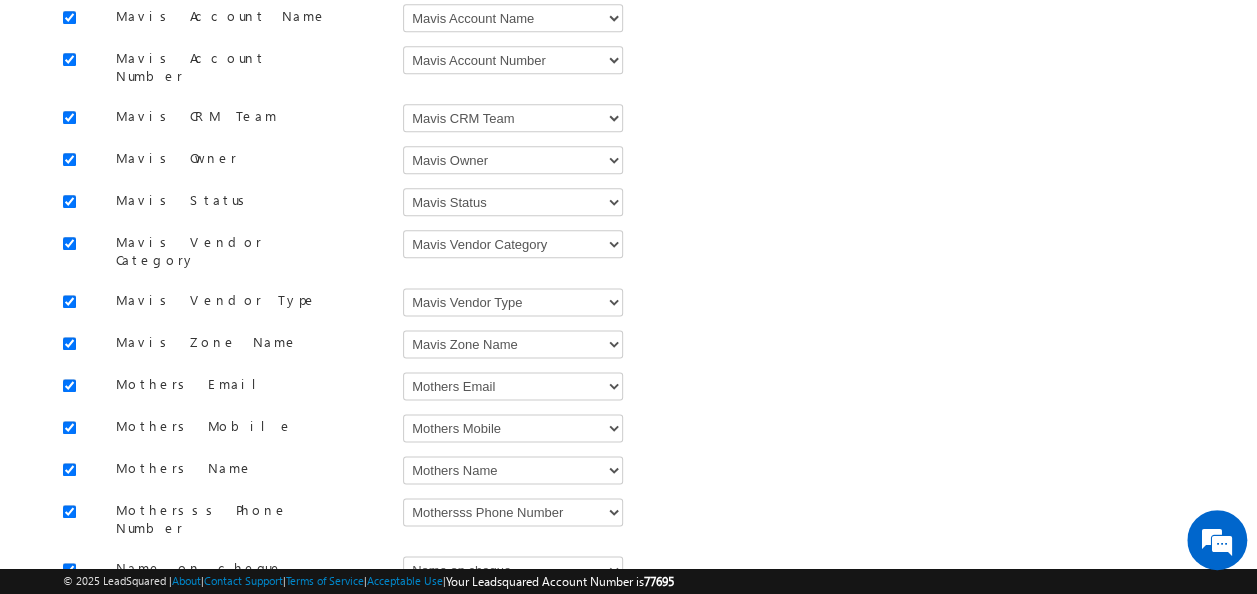 click on "mm/dd/yy mm/dd/yyyy dd/mm/yy dd/mm/yyyy" at bounding box center (677, 1132) 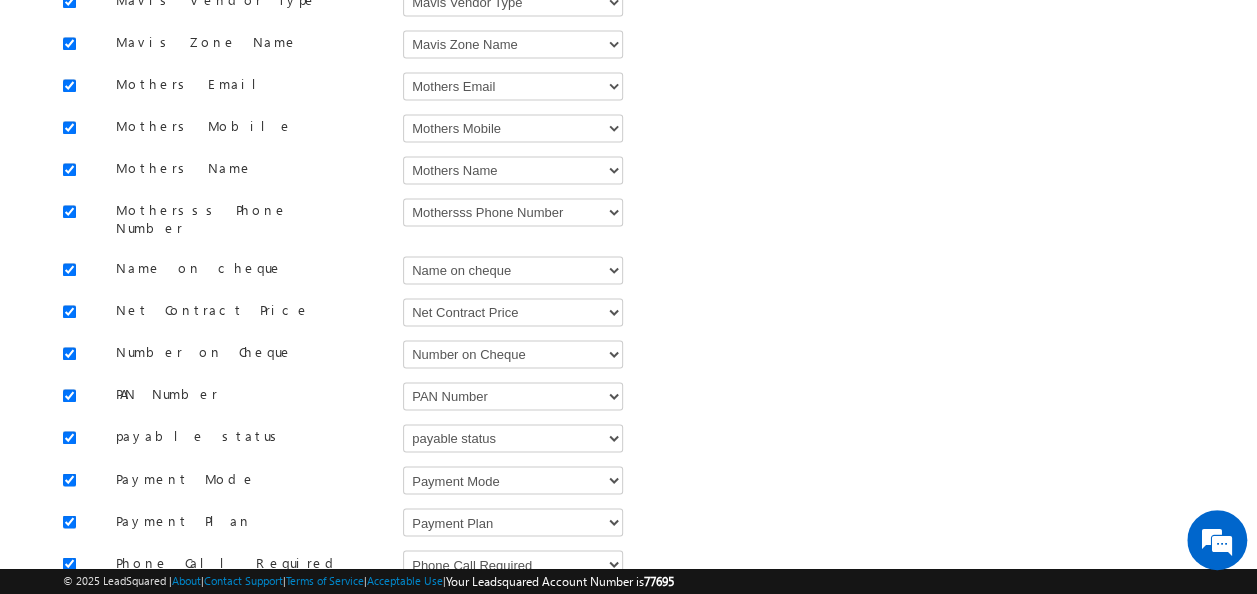 scroll, scrollTop: 5300, scrollLeft: 0, axis: vertical 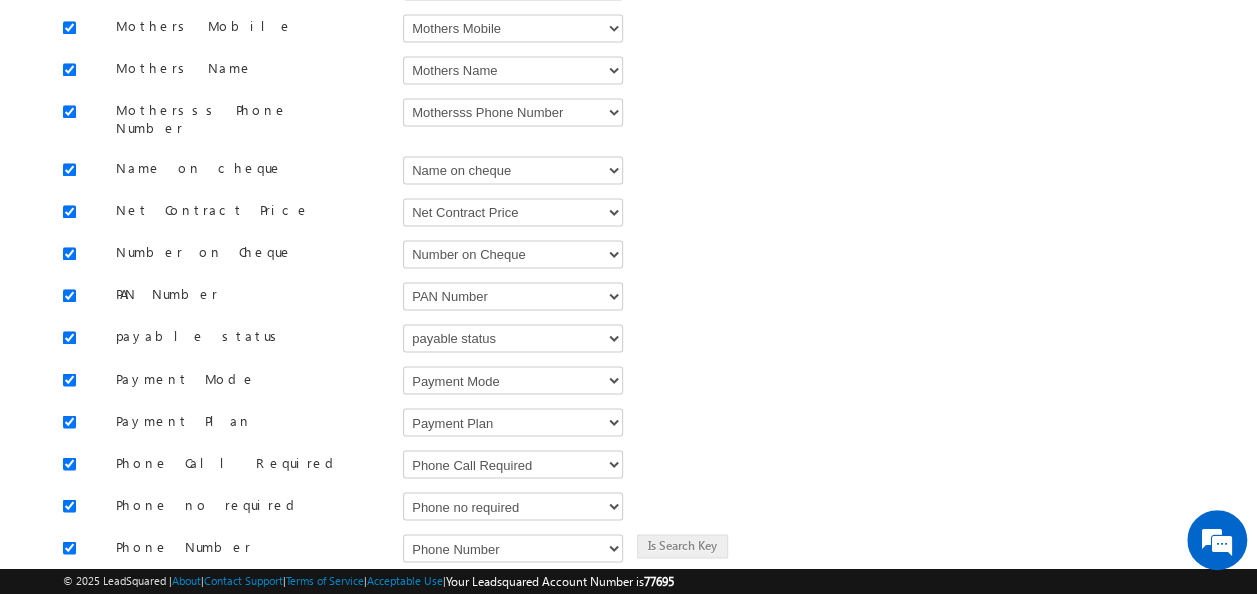 click on "mm/dd/yy mm/dd/yyyy dd/mm/yy dd/mm/yyyy" at bounding box center [677, 924] 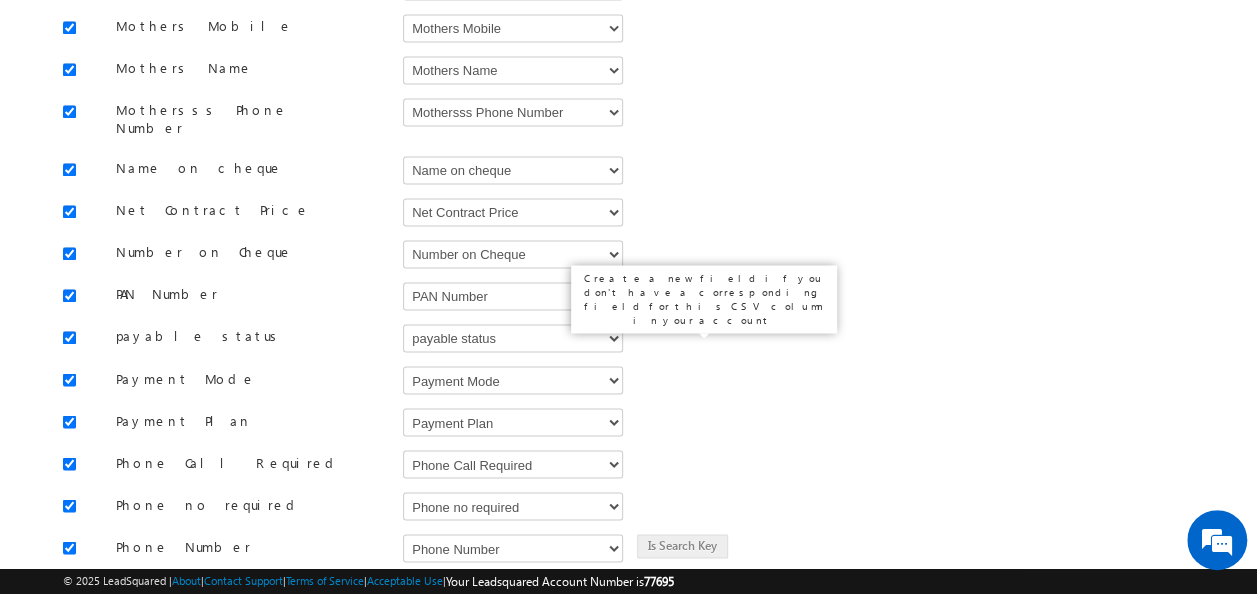 select on "dd/mm/yyyy" 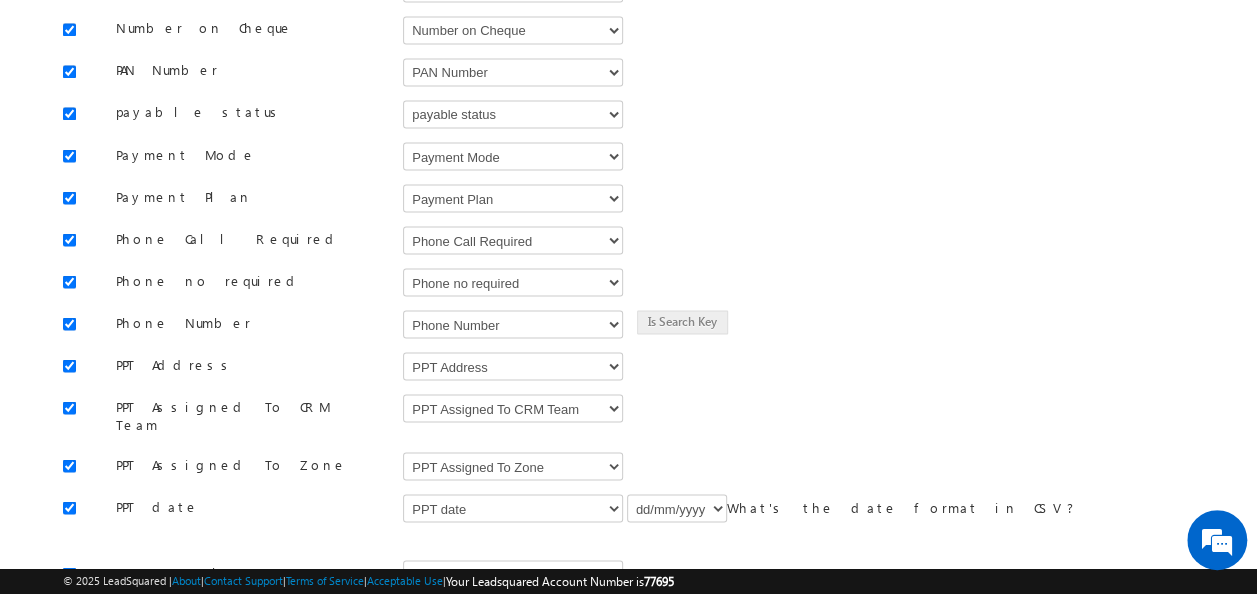 scroll, scrollTop: 5600, scrollLeft: 0, axis: vertical 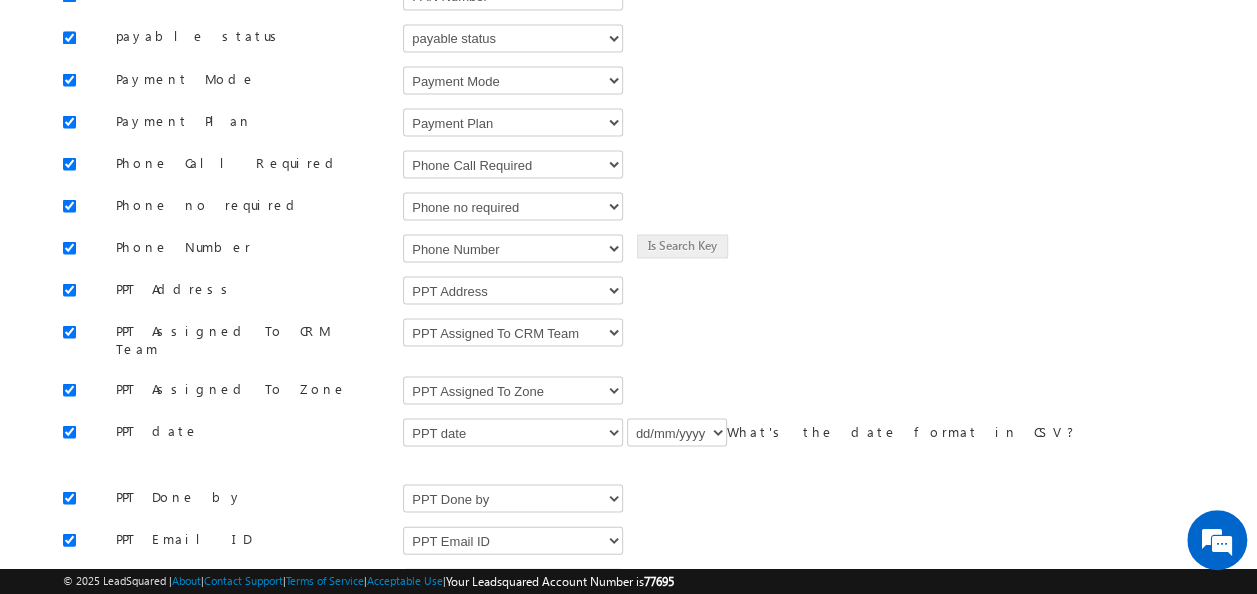 click on "mm/dd/yy mm/dd/yyyy dd/mm/yy dd/mm/yyyy" at bounding box center [677, 1164] 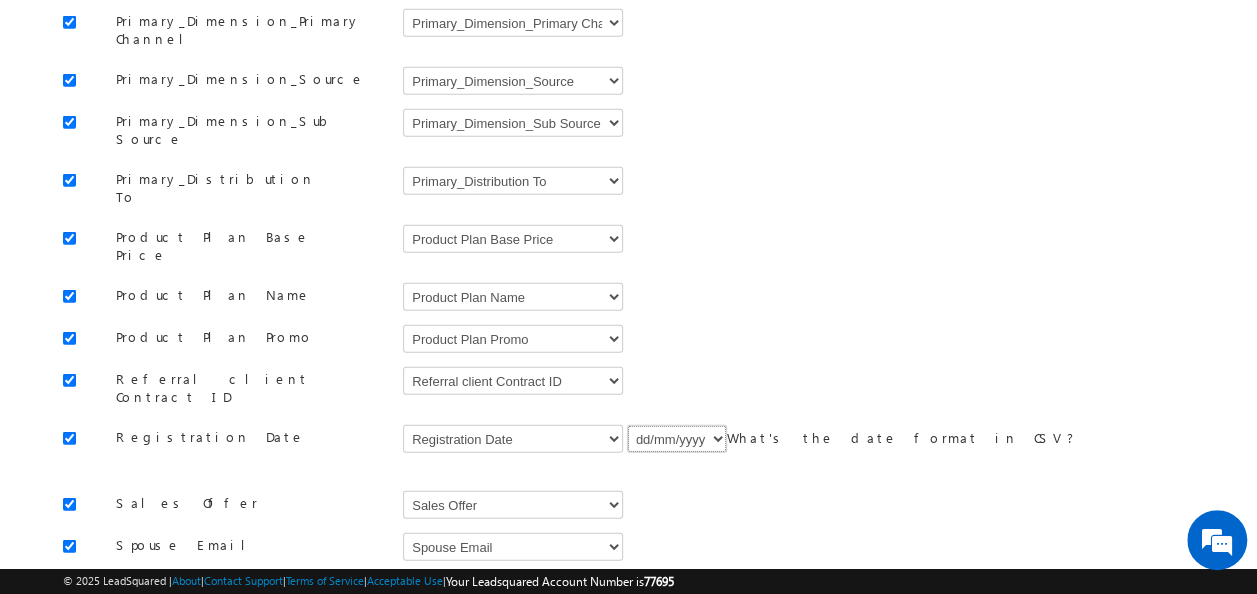 scroll, scrollTop: 6400, scrollLeft: 0, axis: vertical 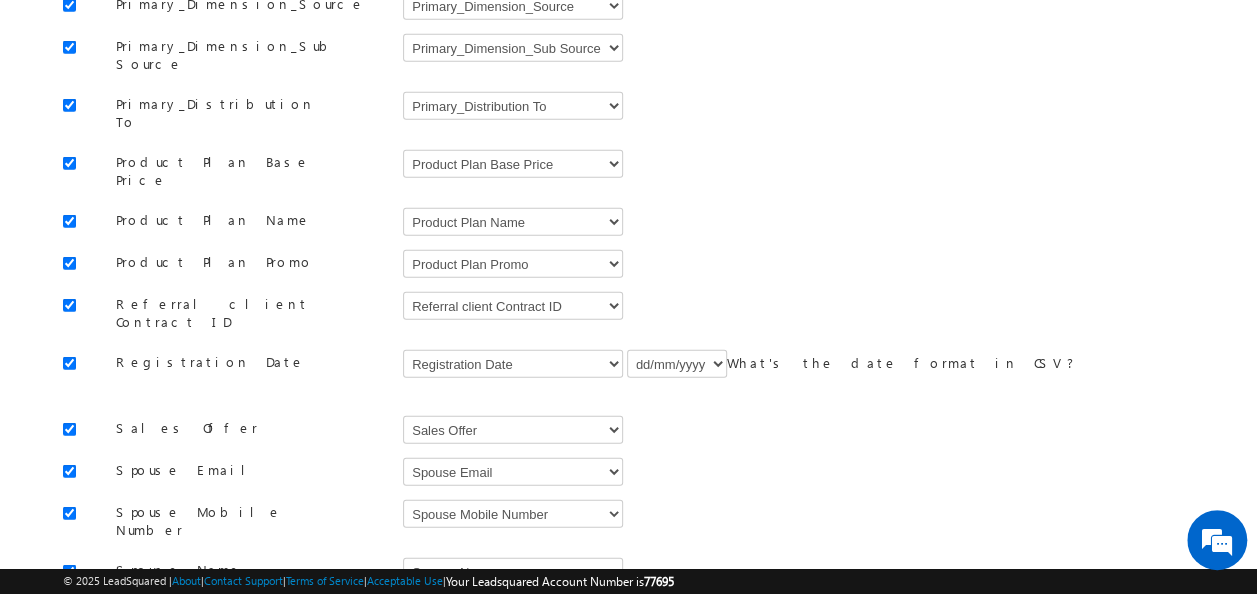 drag, startPoint x: 708, startPoint y: 339, endPoint x: 708, endPoint y: 350, distance: 11 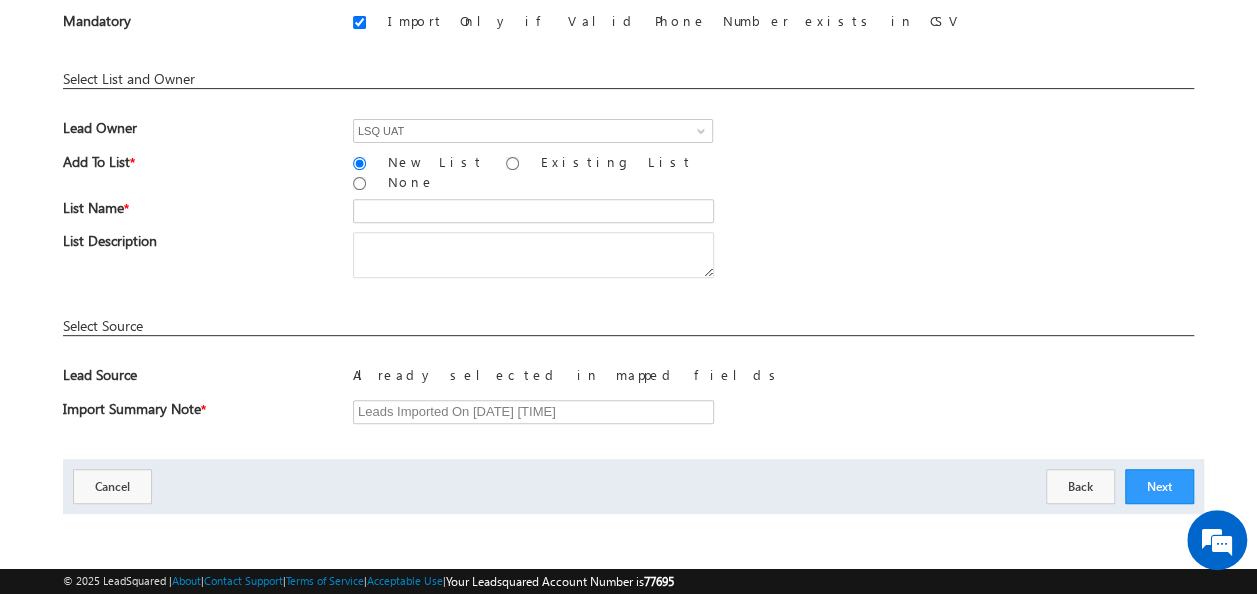 scroll, scrollTop: 264, scrollLeft: 0, axis: vertical 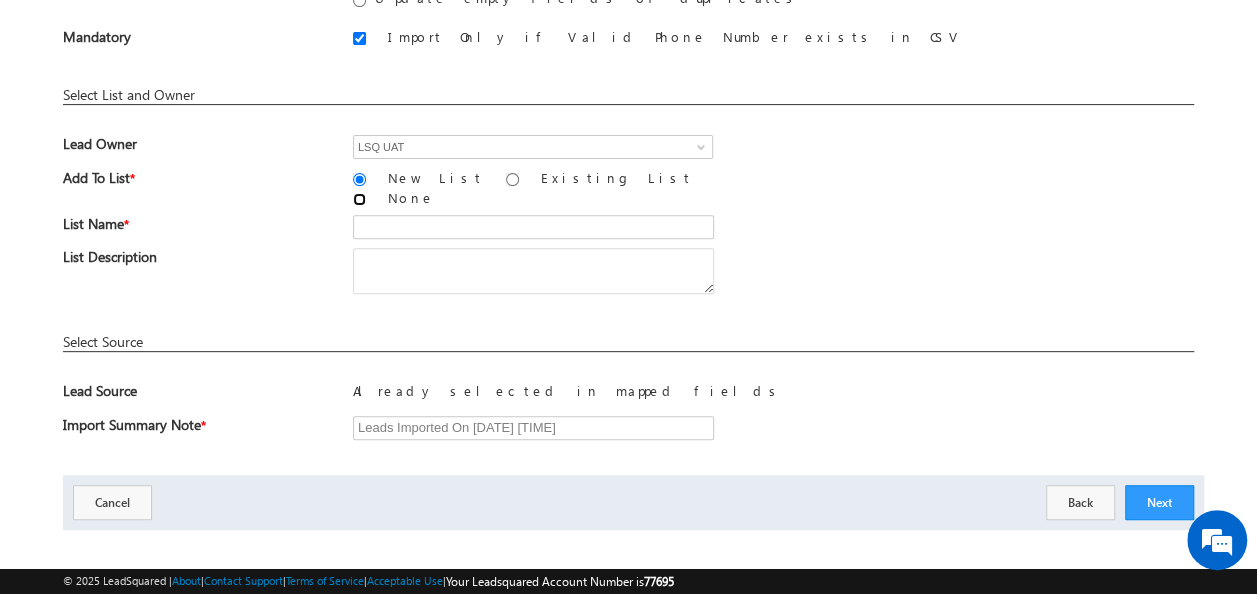 drag, startPoint x: 537, startPoint y: 170, endPoint x: 548, endPoint y: 164, distance: 12.529964 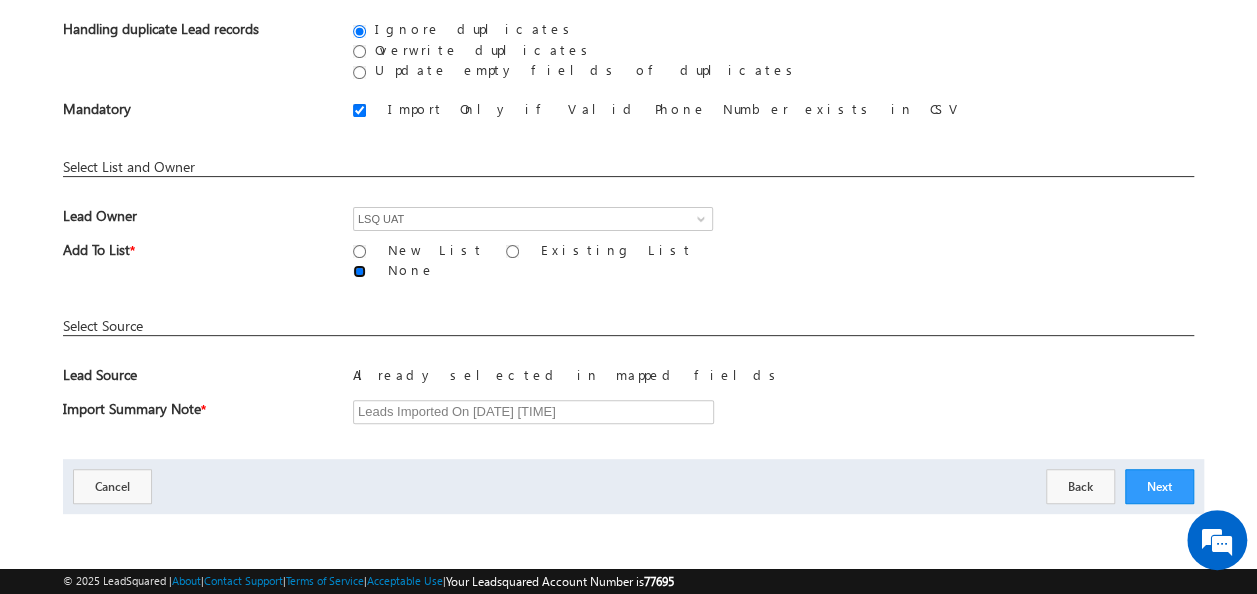 scroll, scrollTop: 178, scrollLeft: 0, axis: vertical 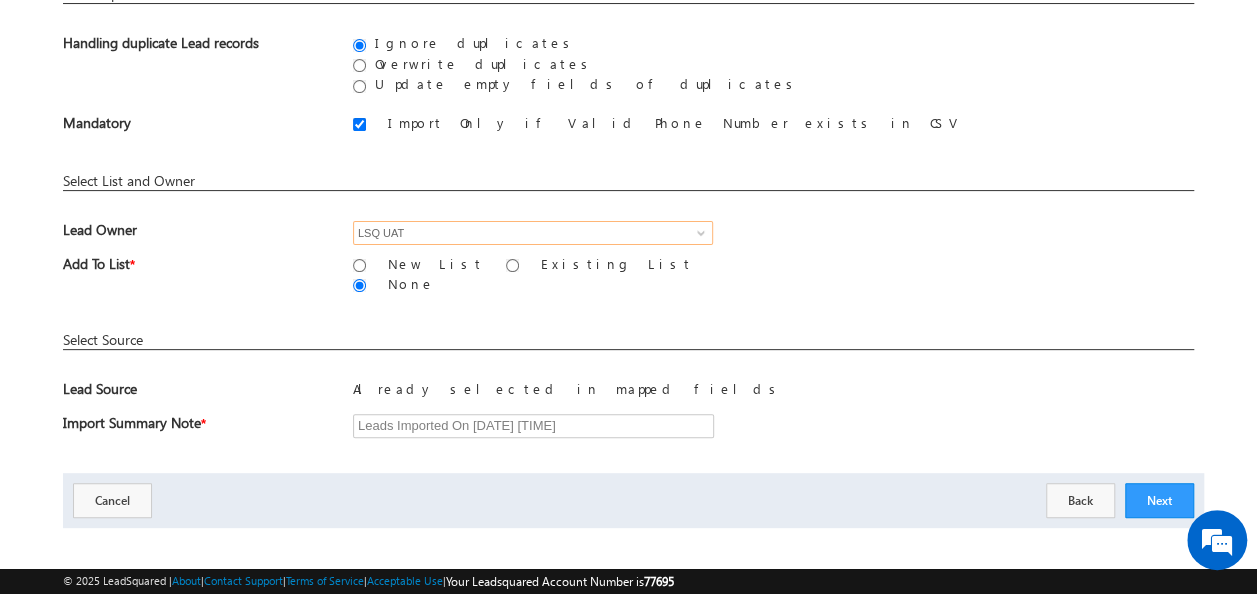click on "LSQ UAT" at bounding box center [533, 233] 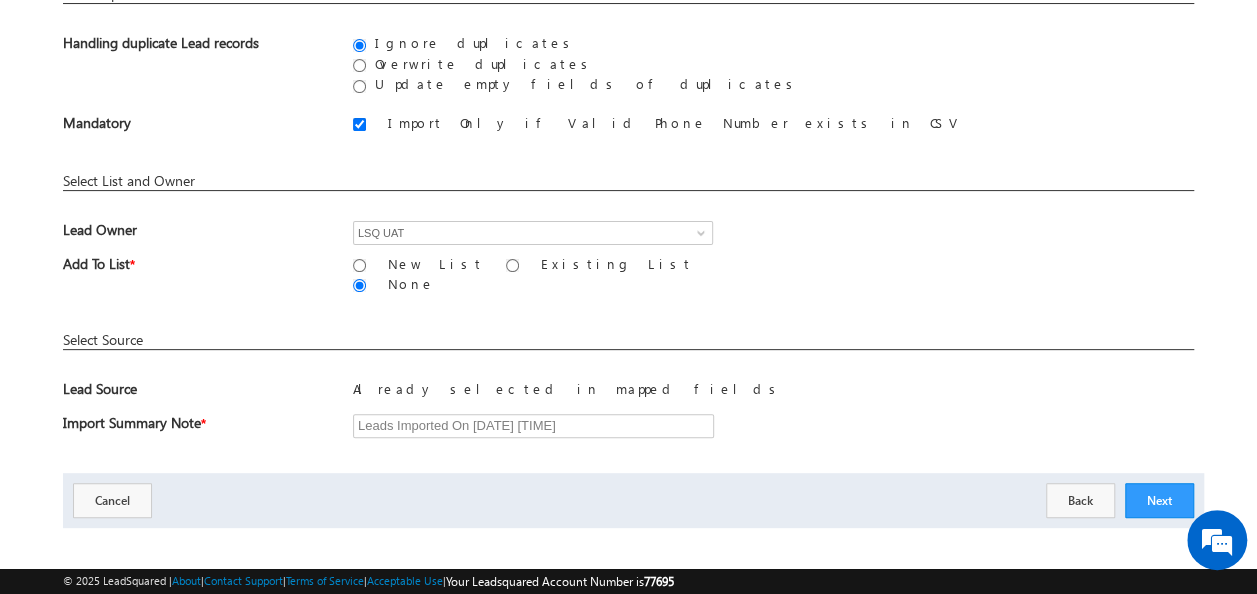 click on "Lead Owner
LSQ UAT
LSQ UAT LSQ UAT
You have mapped Lead Owner to a column in the CSV. If a row contains invalid owner email address, then this user will be the default Lead owner." at bounding box center (628, 238) 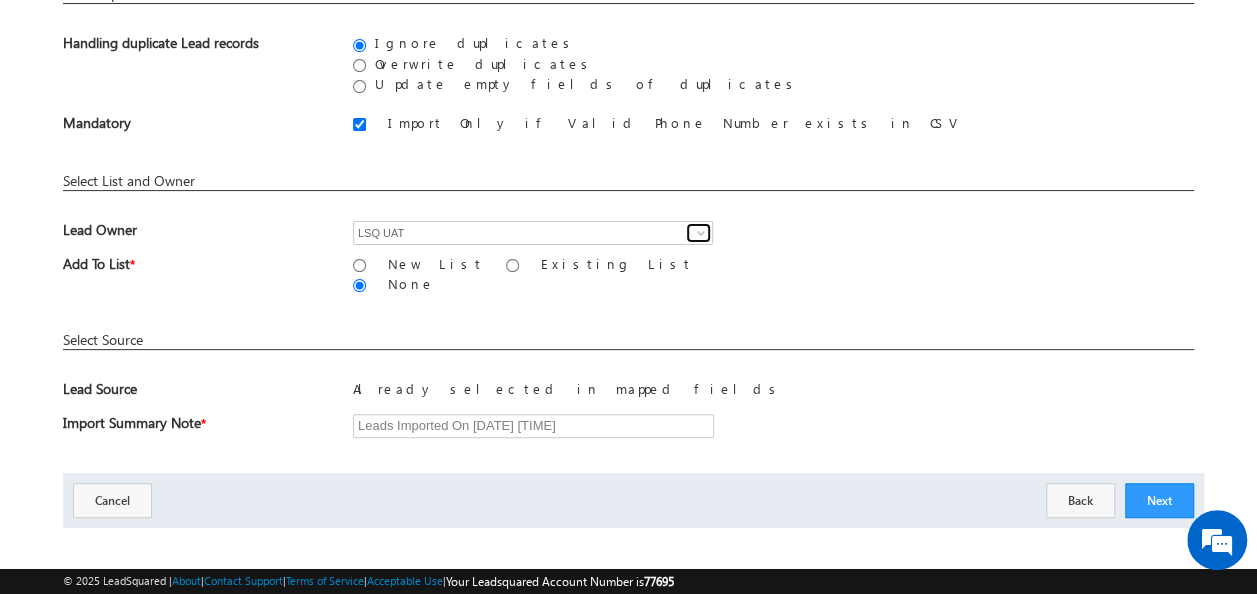 click at bounding box center [701, 233] 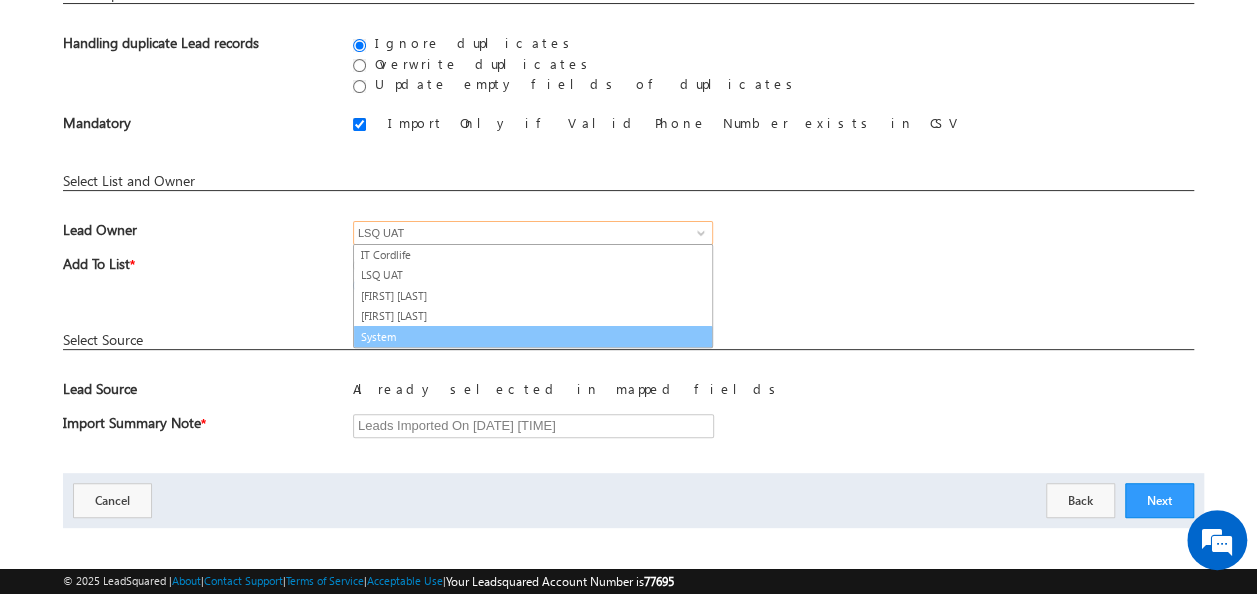 click on "System" at bounding box center (533, 337) 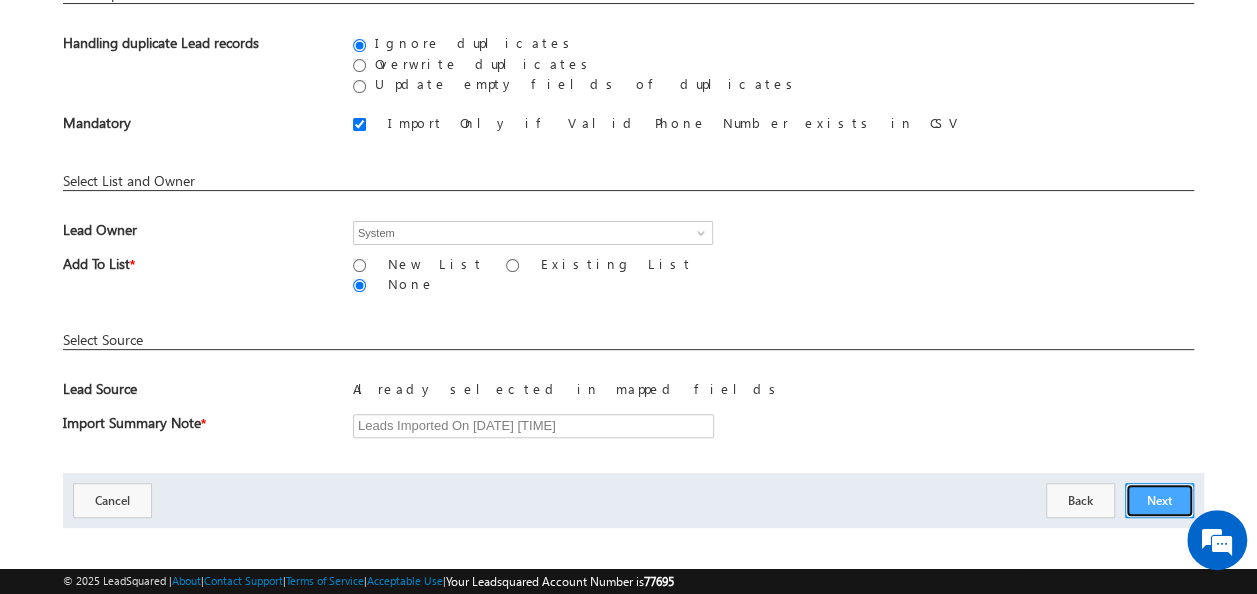 click on "Next" at bounding box center (1159, 500) 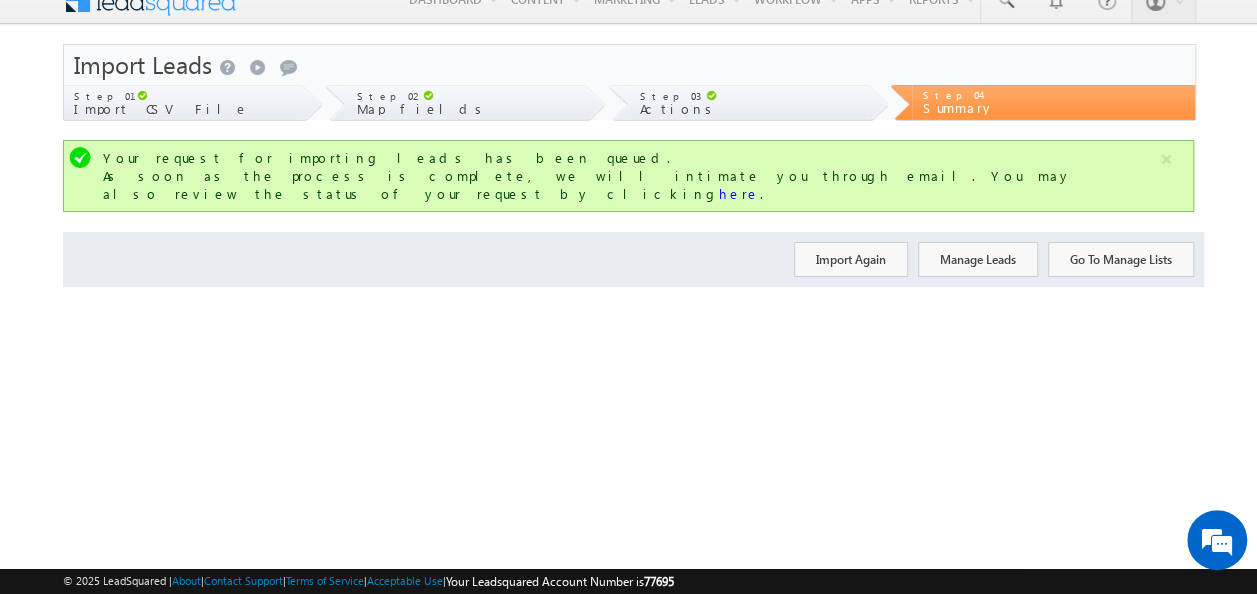 scroll, scrollTop: 23, scrollLeft: 0, axis: vertical 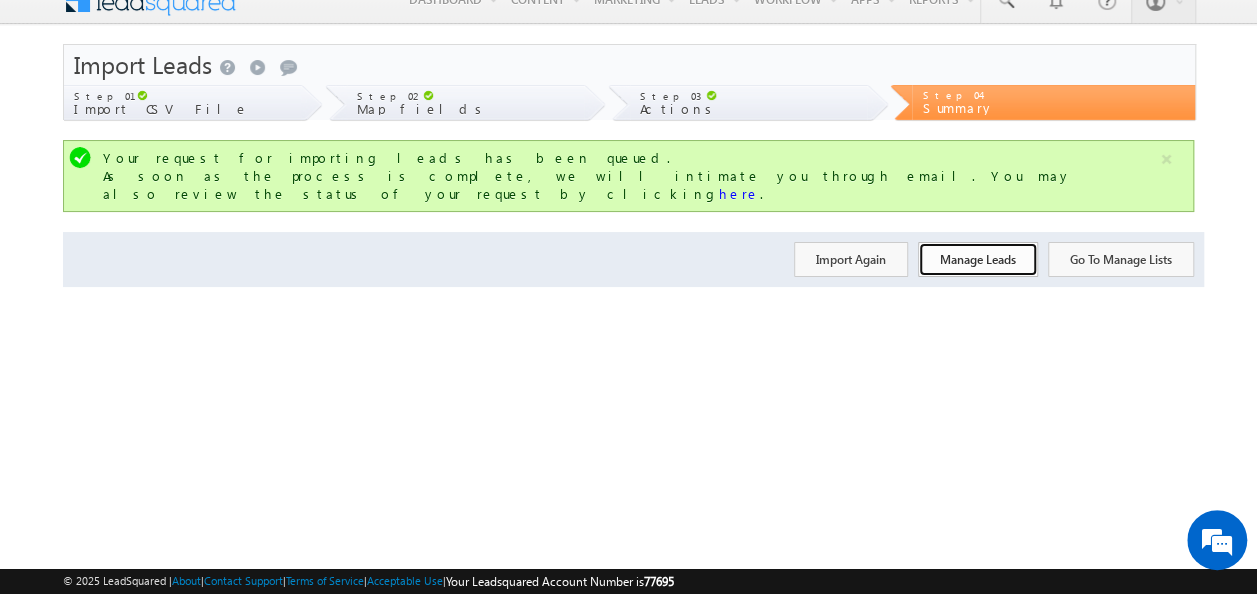 click on "Manage Leads" at bounding box center [978, 259] 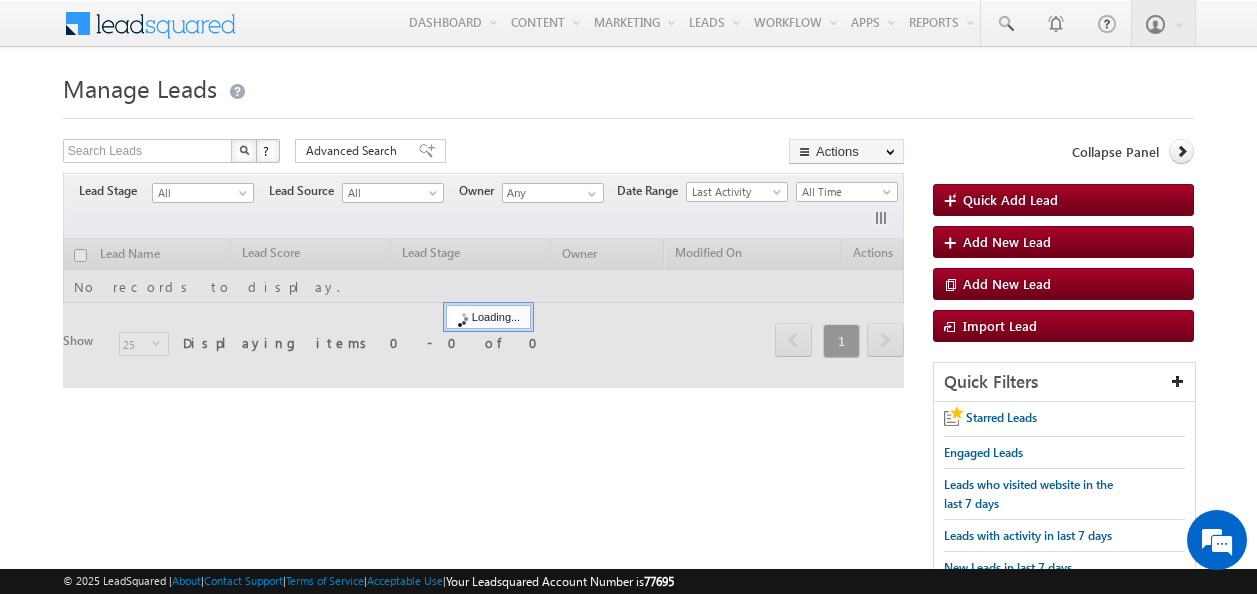 scroll, scrollTop: 0, scrollLeft: 0, axis: both 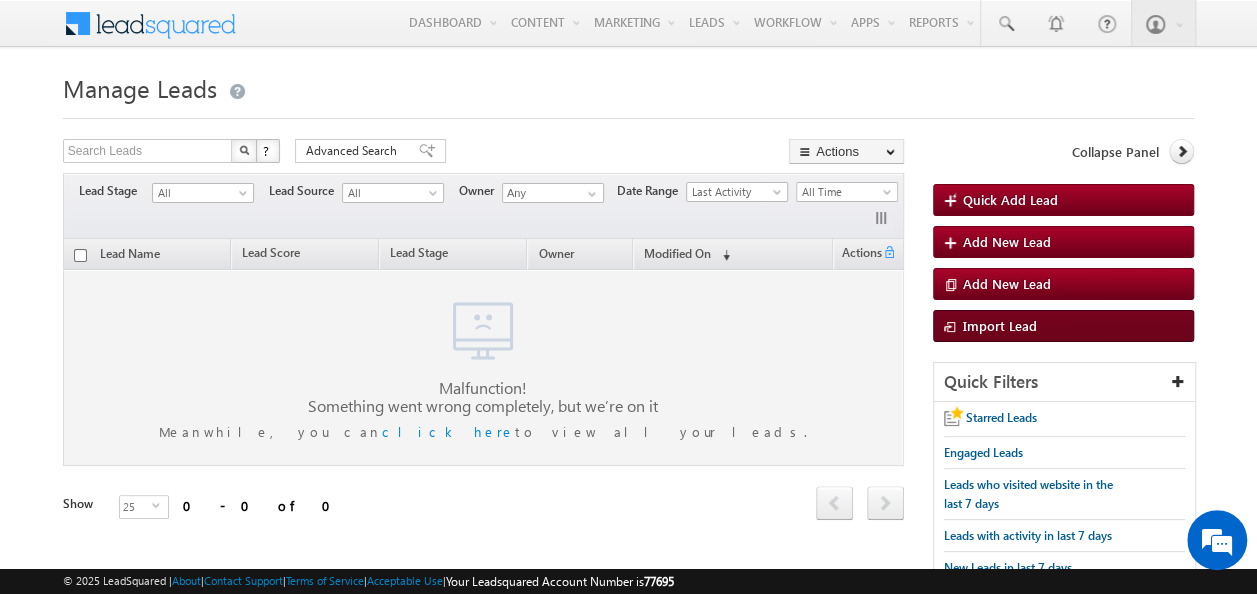 click on "Import Lead" at bounding box center [1000, 325] 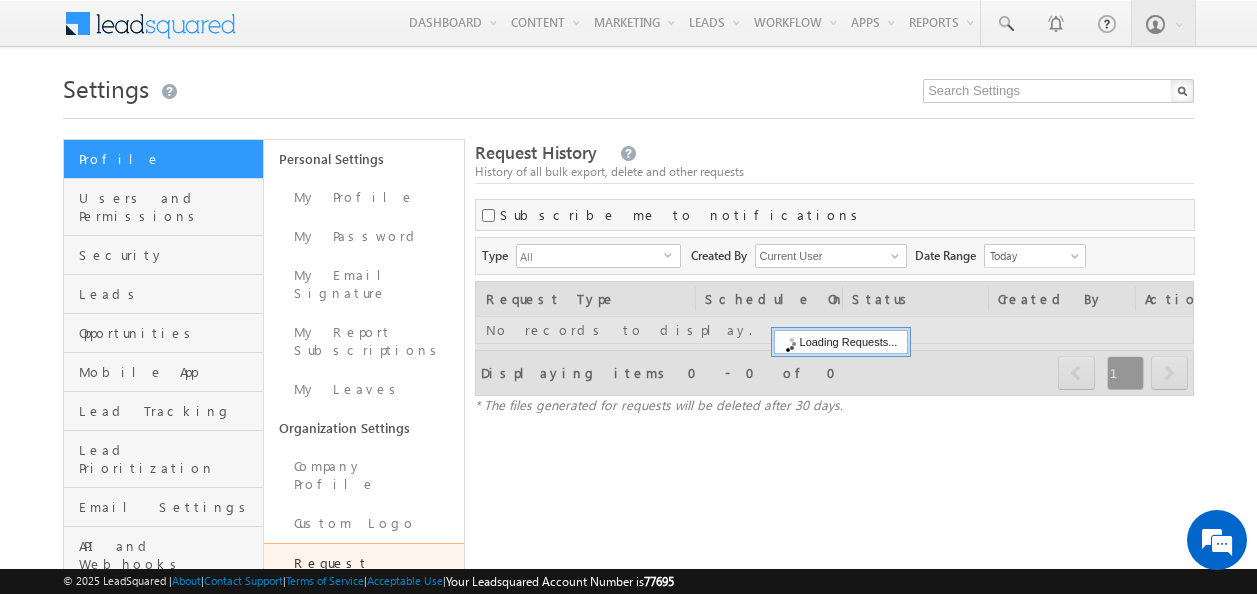 scroll, scrollTop: 0, scrollLeft: 0, axis: both 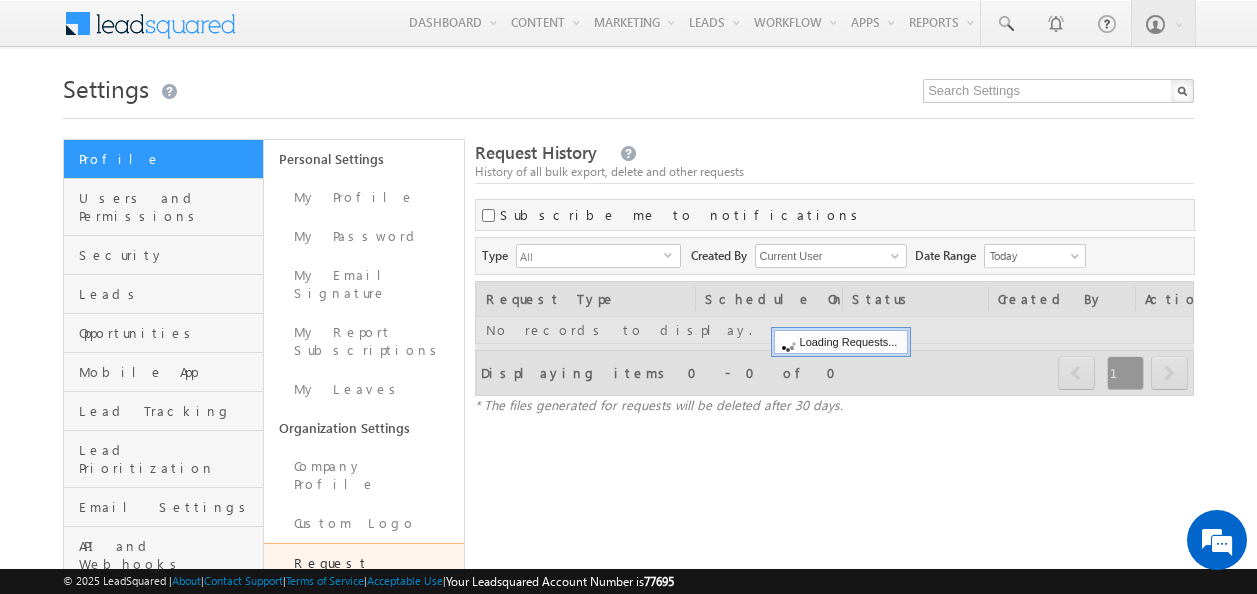 click on "Request History
History of all bulk export, delete and other requests
Subscribe me to notifications
Type
All Lead Import All select  All  Lead Import
Created By
Current User Current User
Date Range
Go [DATE] [DATE] All Time
Custom
Yesterday
Today
Last Week
This Week
Last Month
This Month
Last Year
This Year
Last 7 Days
Last 30 Days
Today
first" at bounding box center [835, 488] 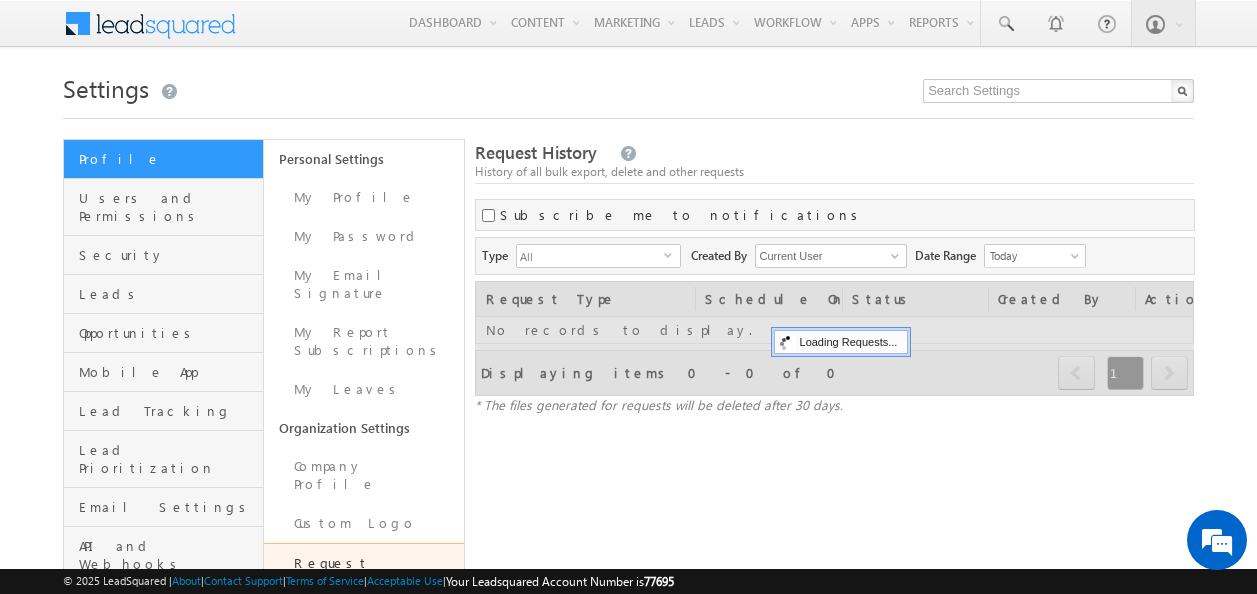 scroll, scrollTop: 0, scrollLeft: 0, axis: both 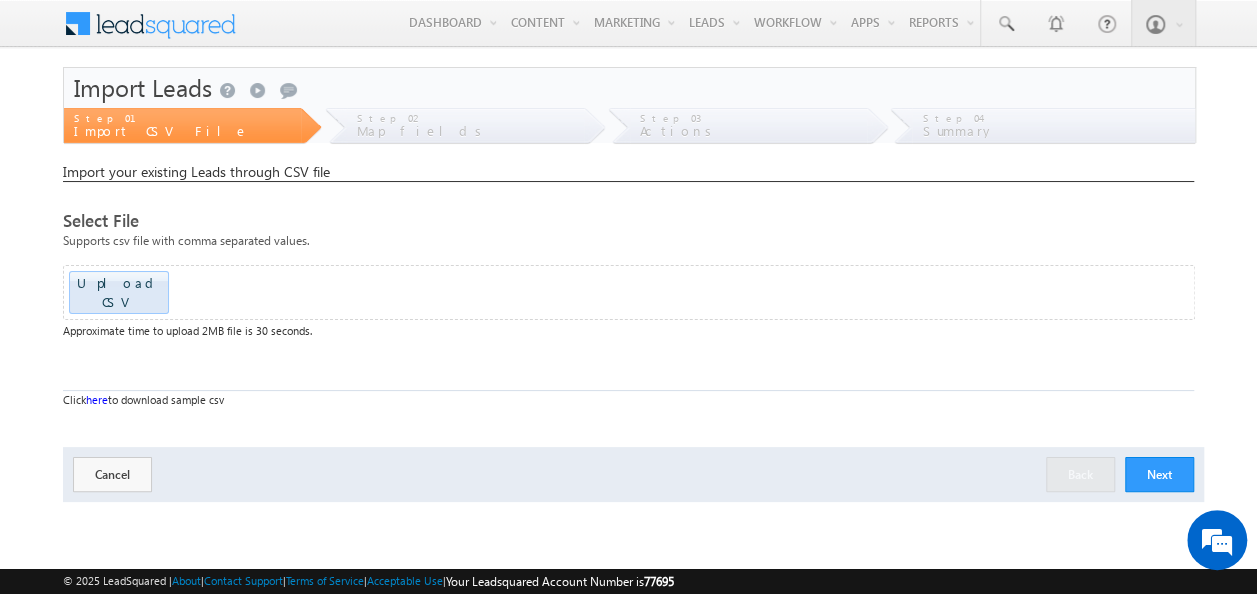 click at bounding box center [-1532, 286] 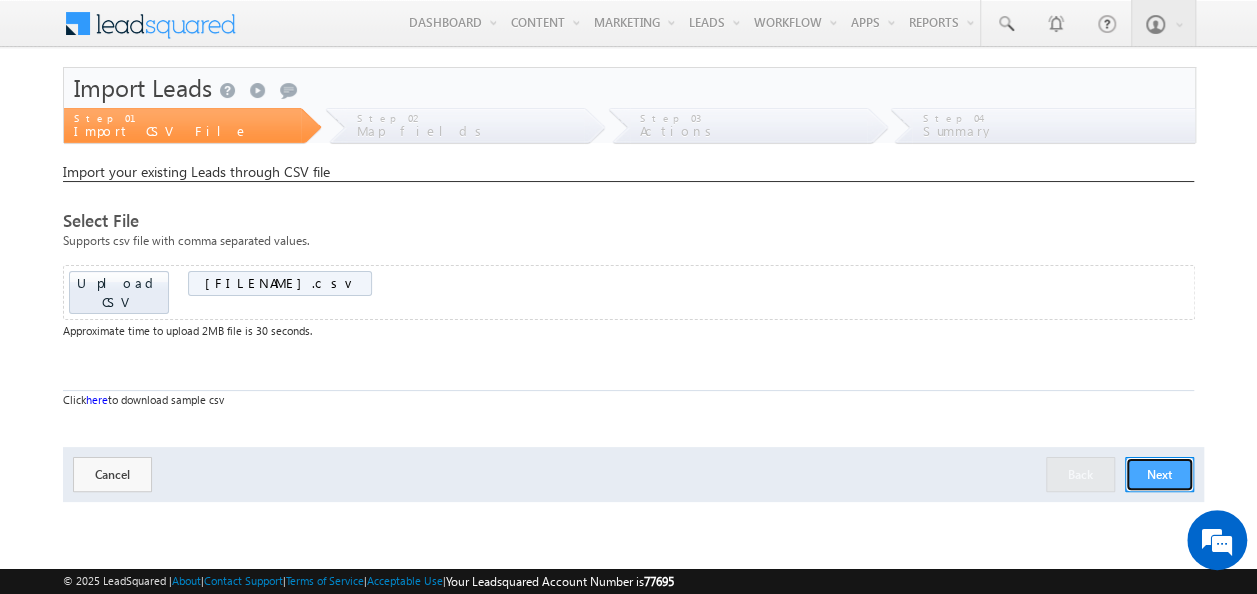 click on "Next" at bounding box center (1159, 474) 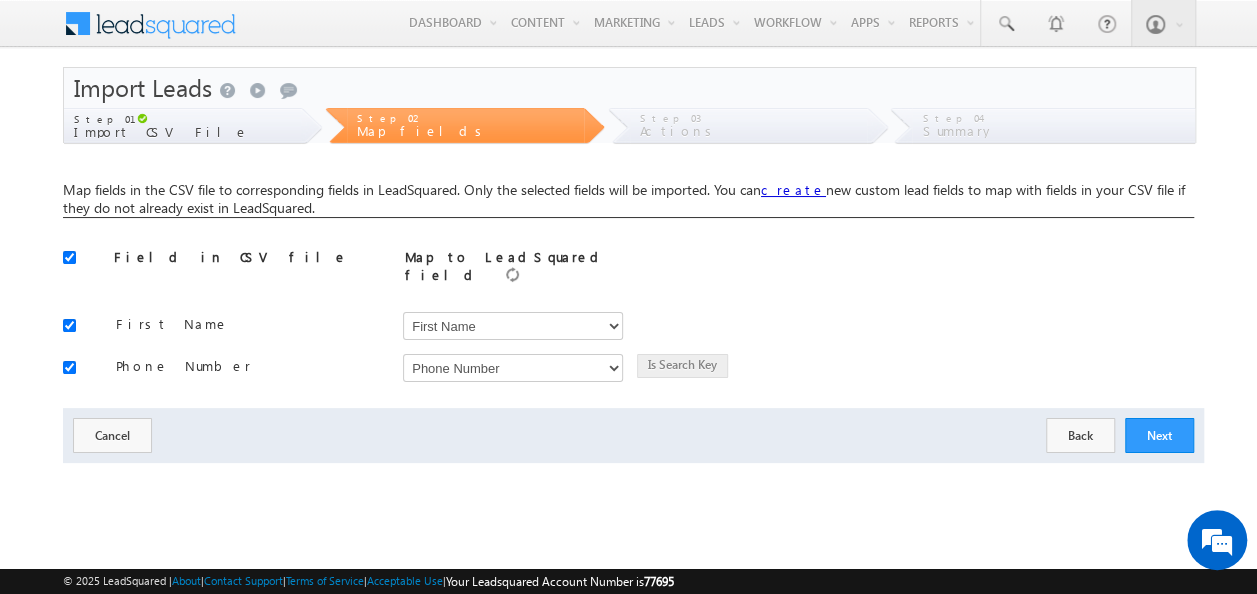 scroll, scrollTop: 0, scrollLeft: 0, axis: both 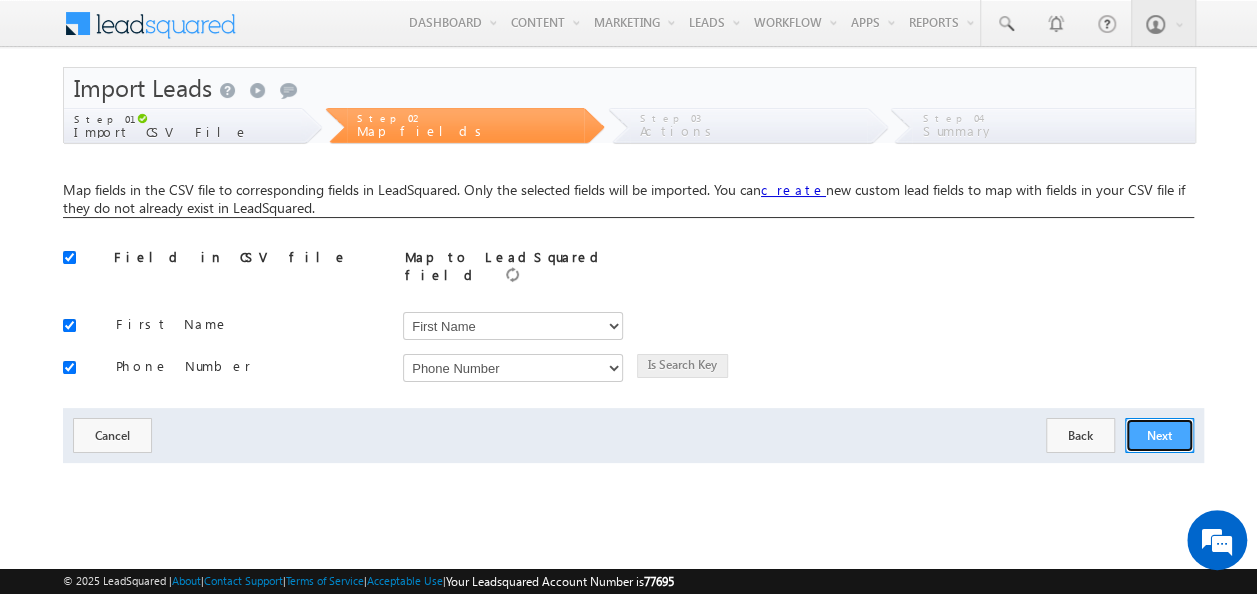 click on "Next" at bounding box center (1159, 435) 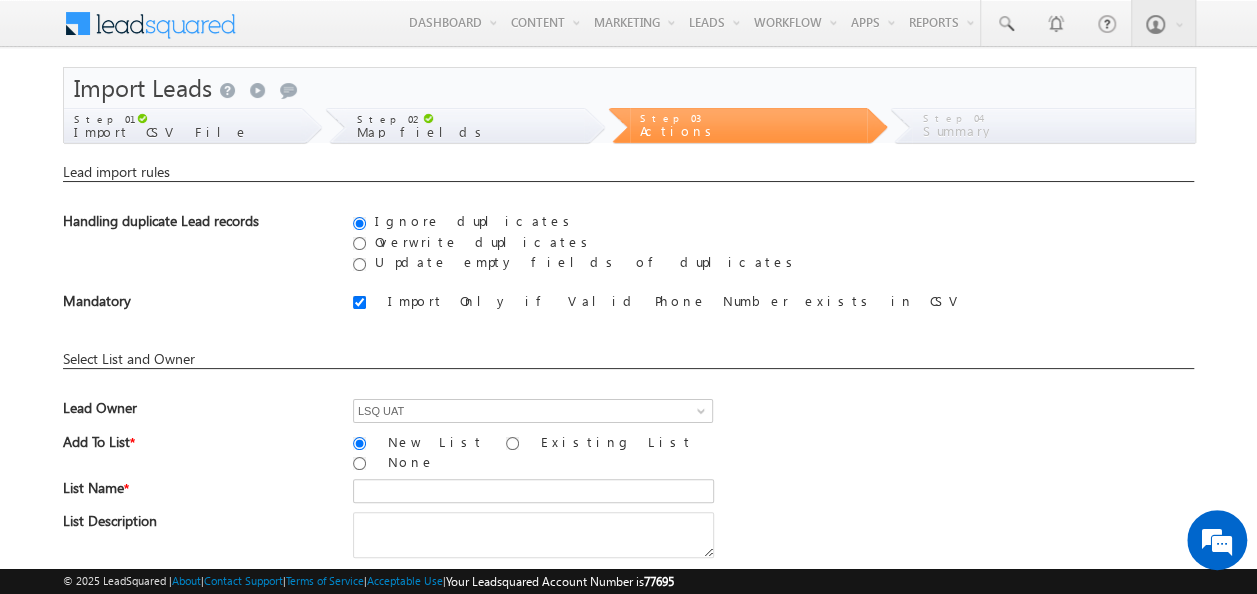 click on "Overwrite duplicates" at bounding box center (482, 241) 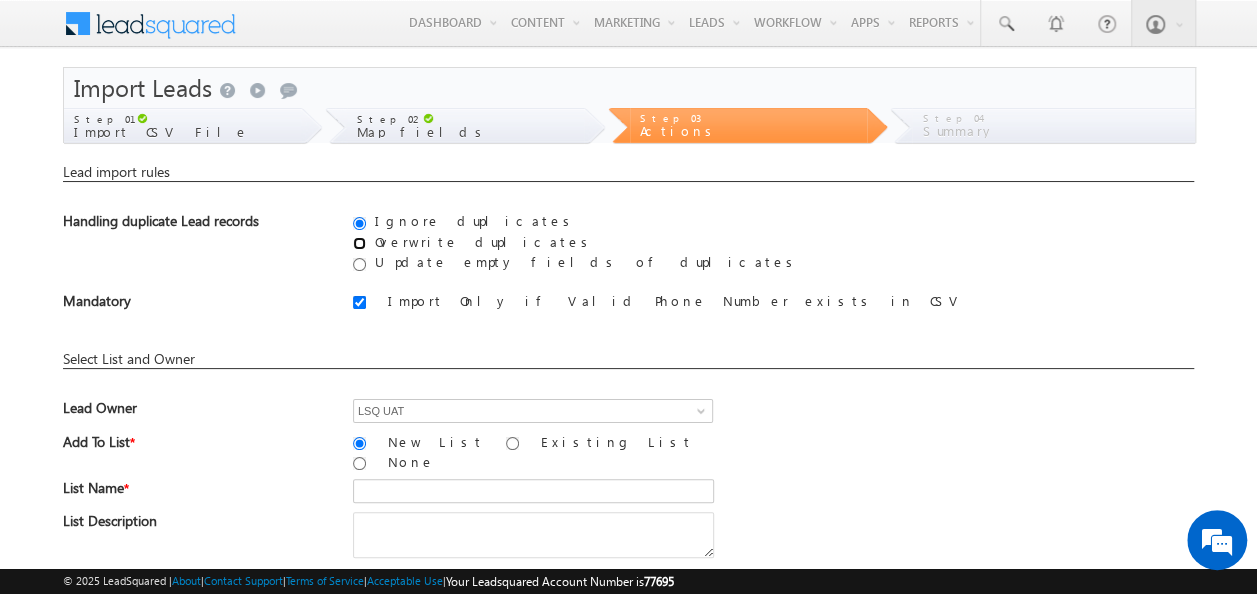 click on "Overwrite duplicates" at bounding box center [359, 243] 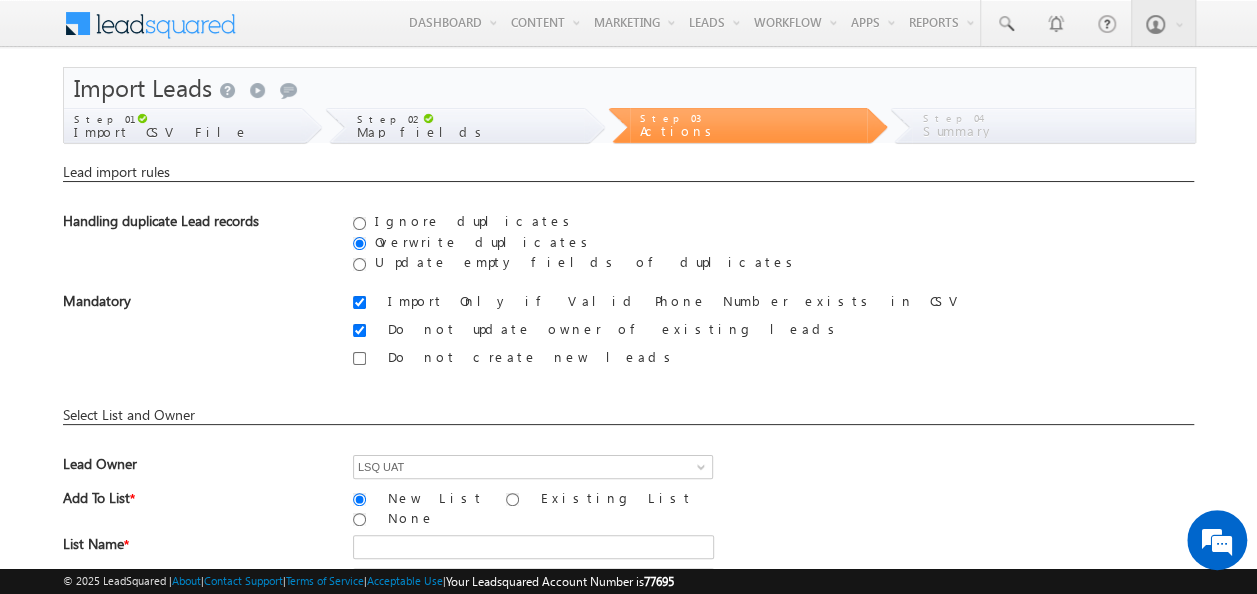 click on "Ignore duplicates" at bounding box center (473, 220) 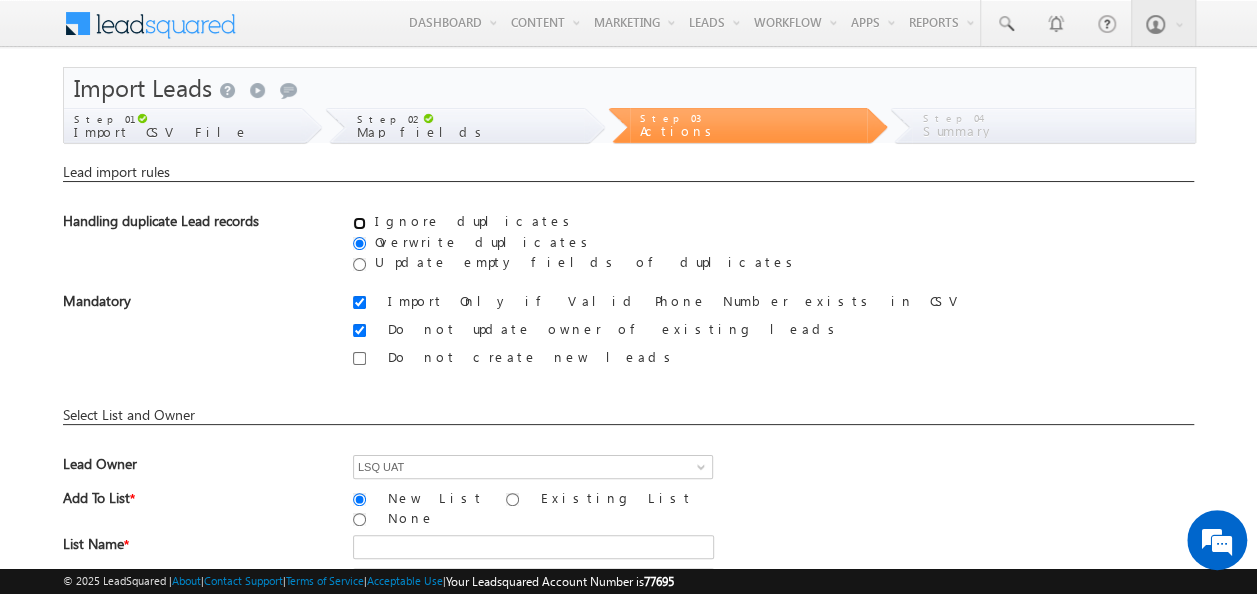 click on "Ignore duplicates" at bounding box center [359, 223] 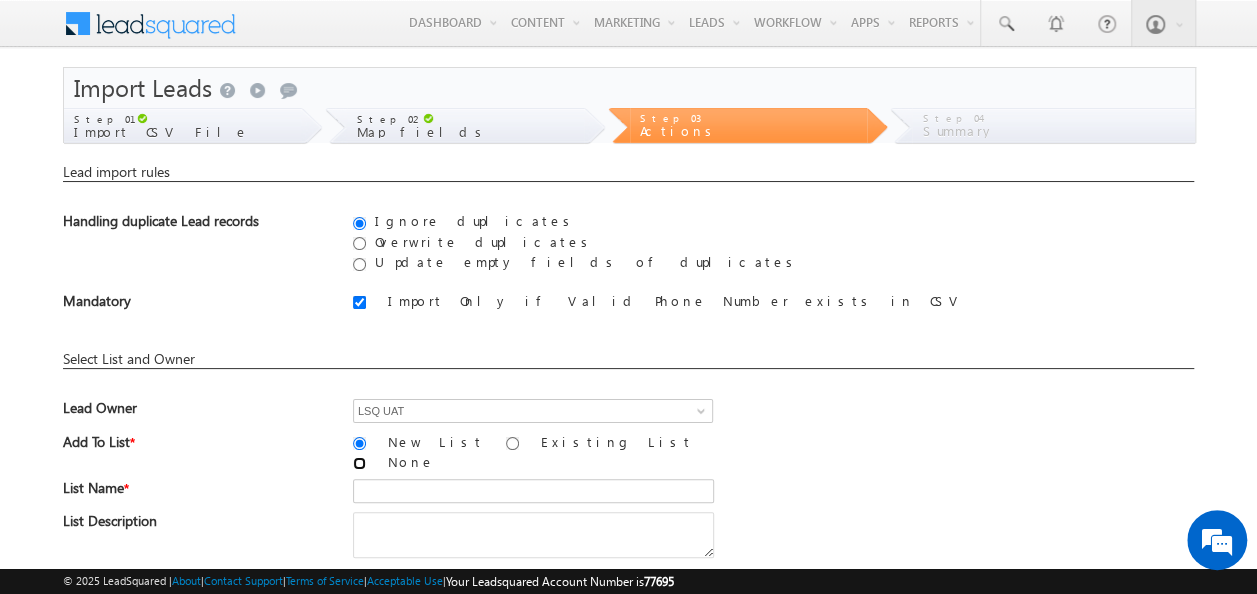 click on "None" at bounding box center (359, 463) 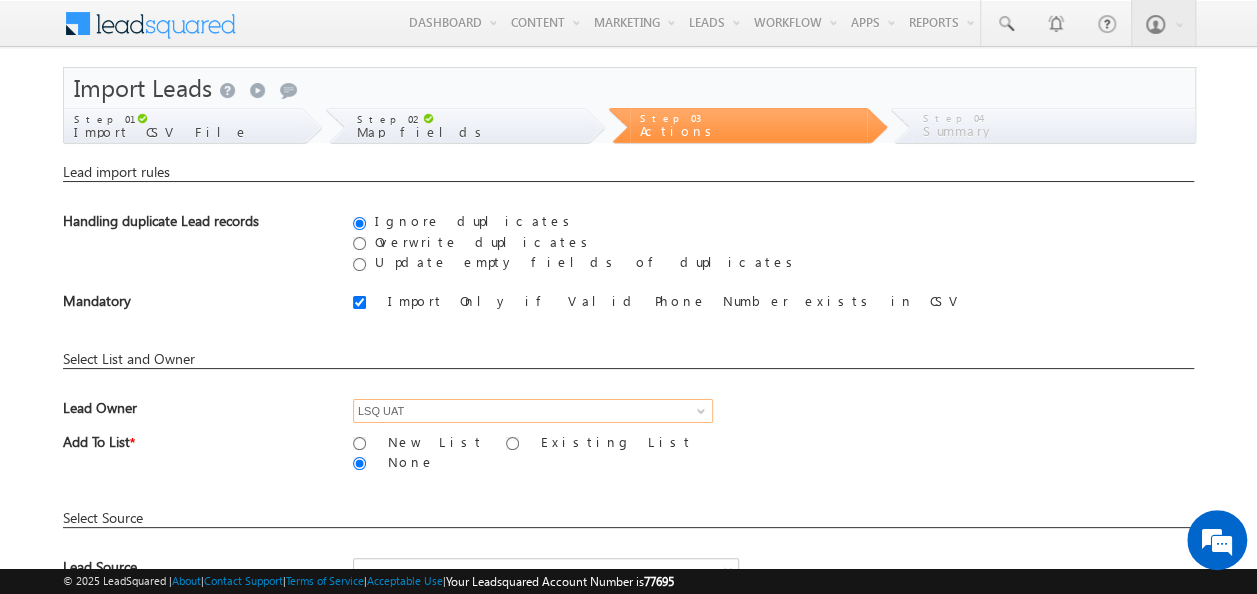 click on "LSQ UAT" at bounding box center [533, 411] 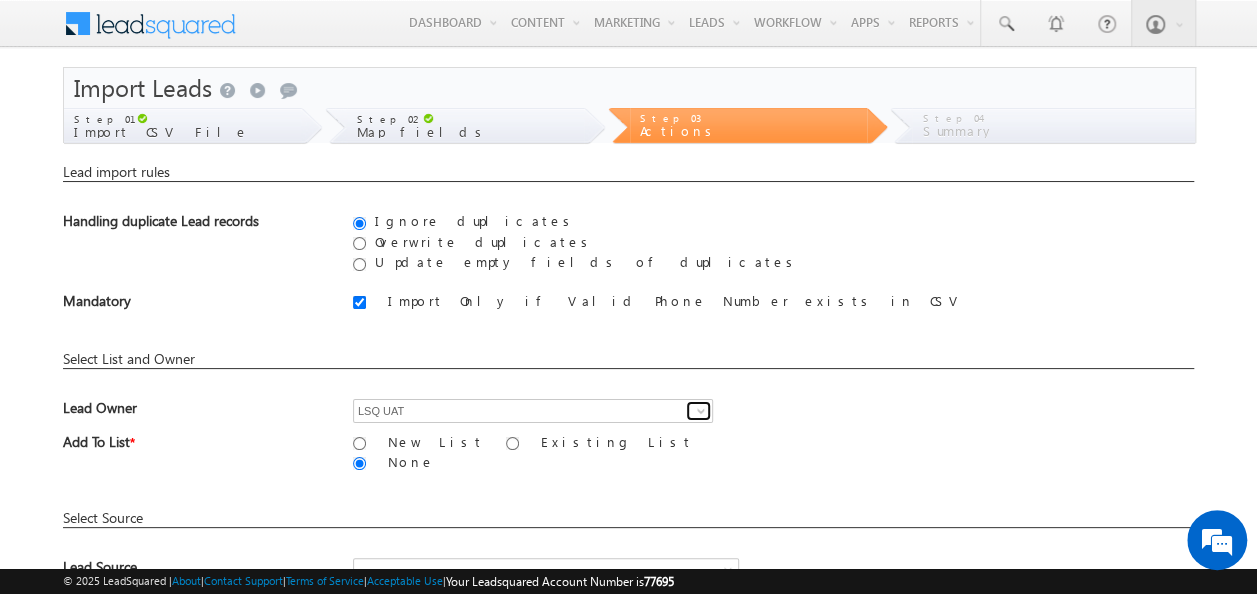 click at bounding box center [701, 411] 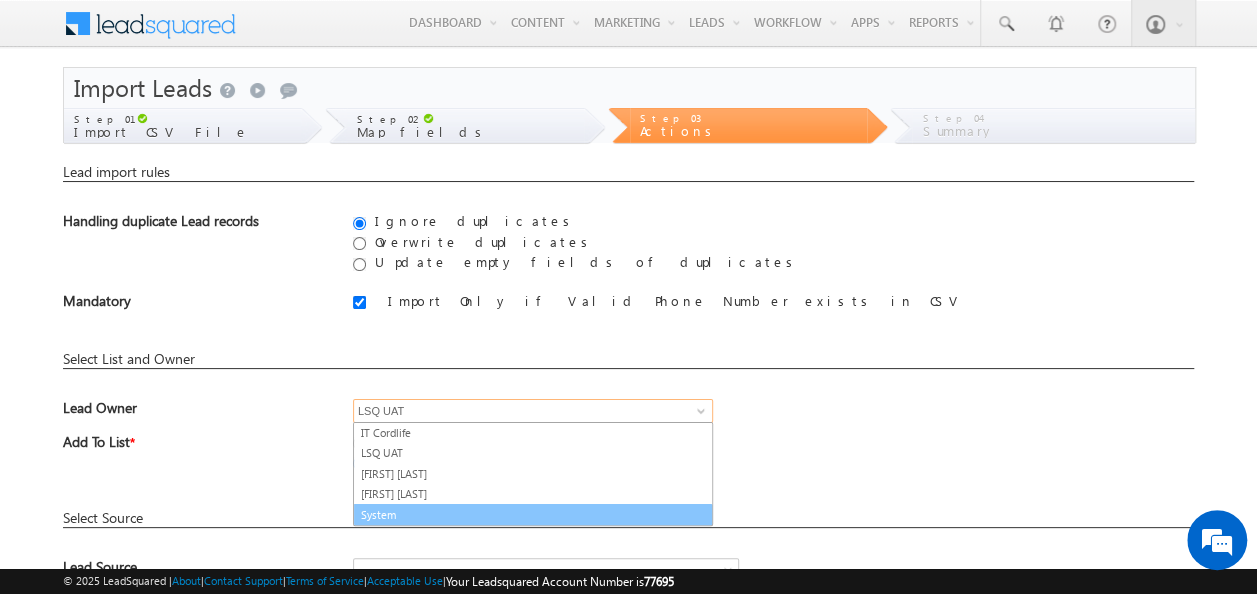 click on "System" at bounding box center [533, 515] 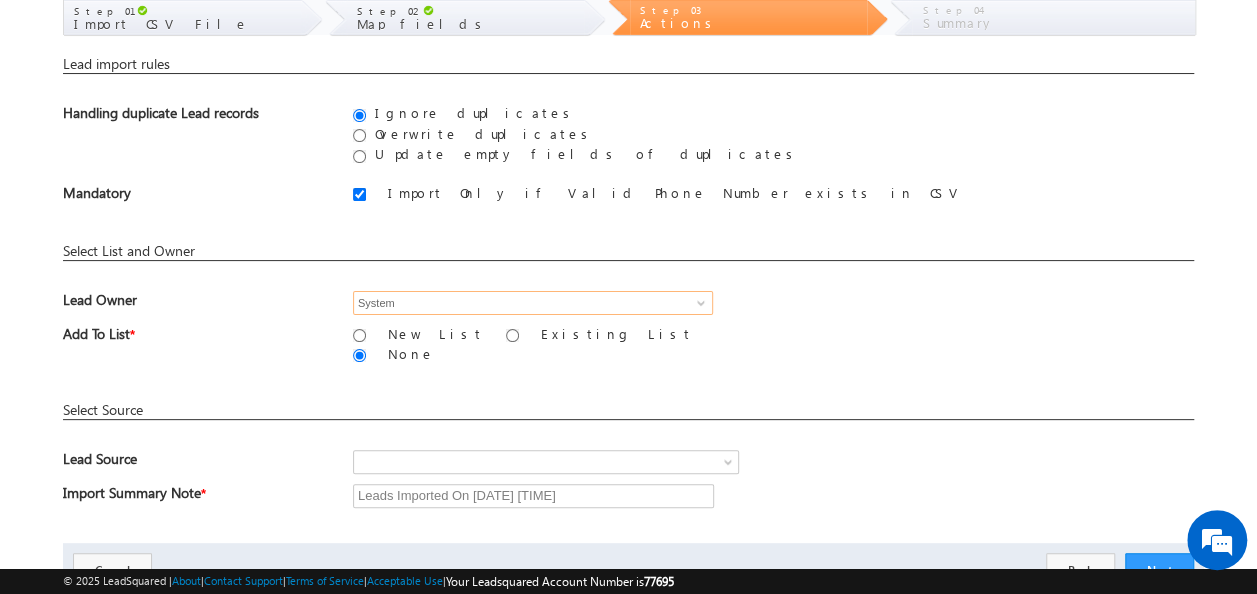 scroll, scrollTop: 178, scrollLeft: 0, axis: vertical 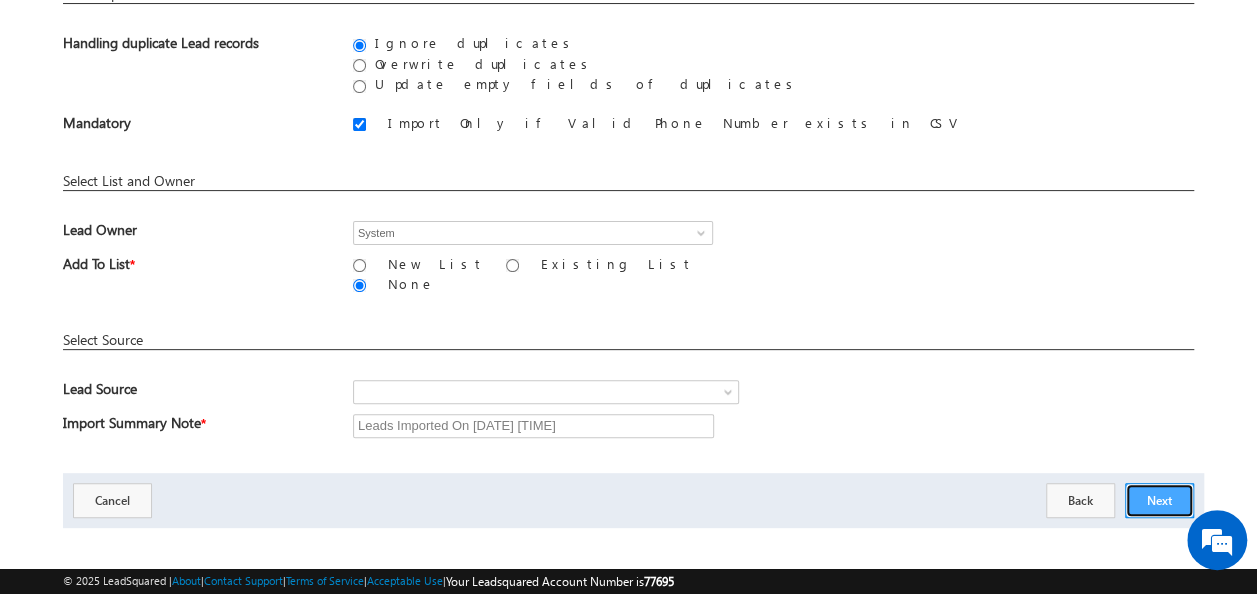 click on "Next" at bounding box center (1159, 500) 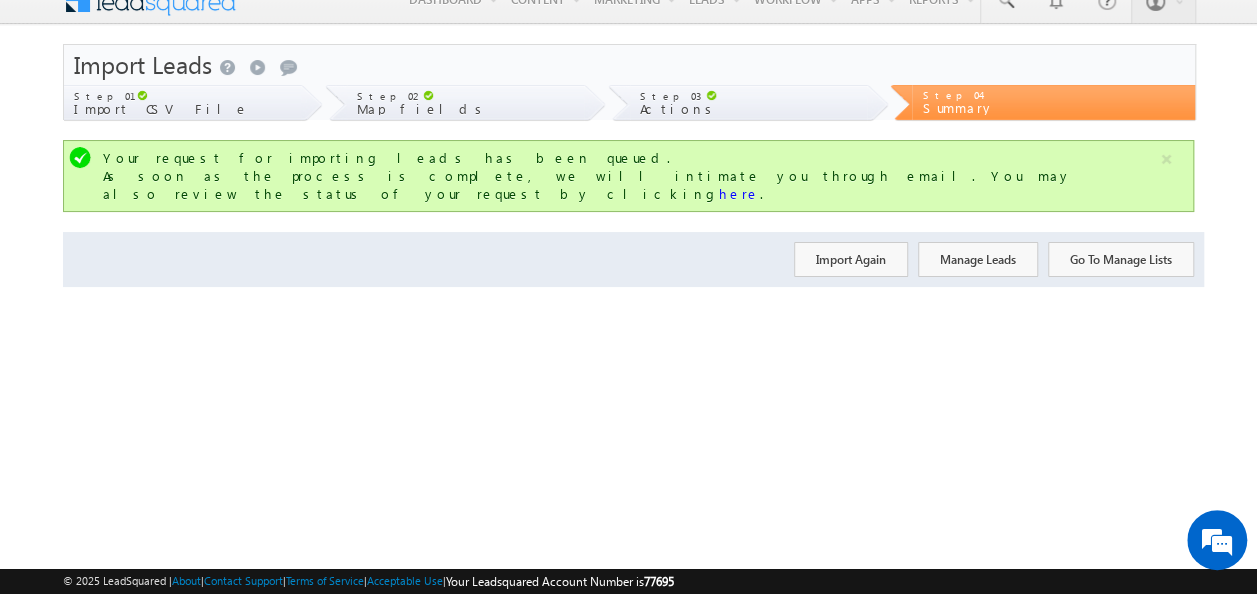 scroll, scrollTop: 23, scrollLeft: 0, axis: vertical 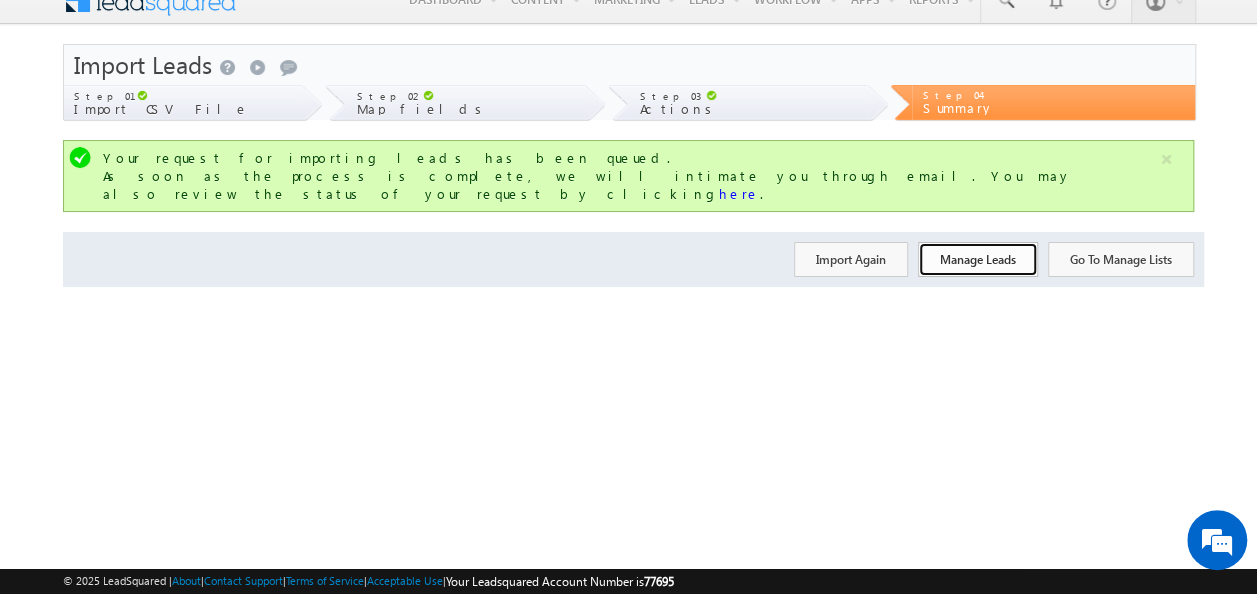 click on "Manage Leads" at bounding box center (978, 259) 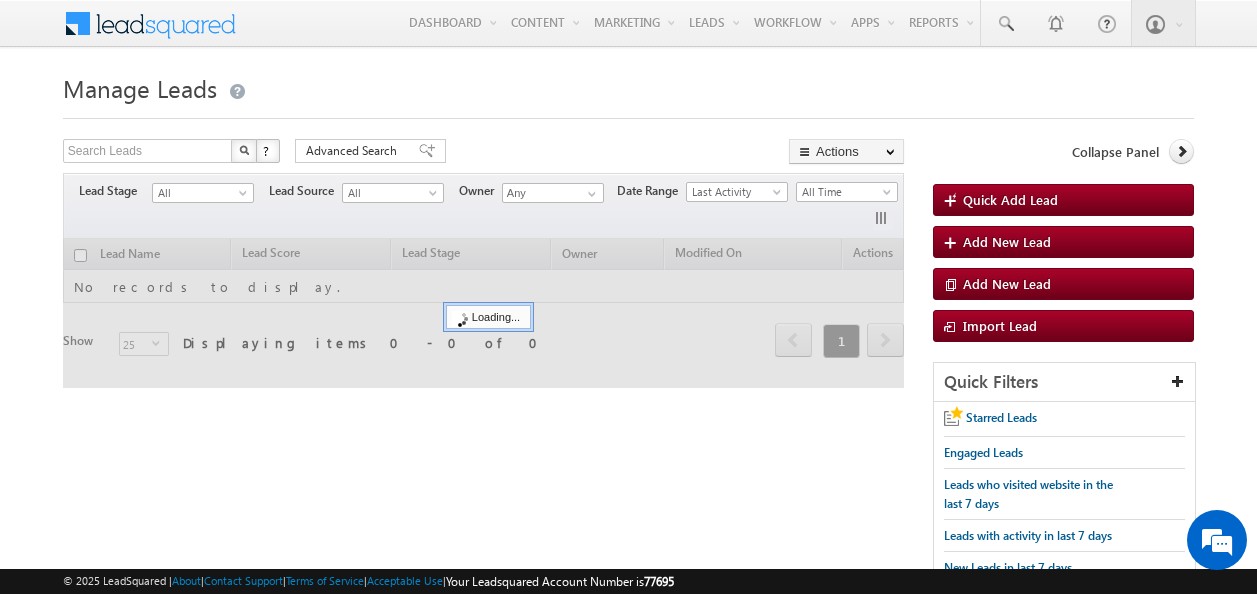 scroll, scrollTop: 0, scrollLeft: 0, axis: both 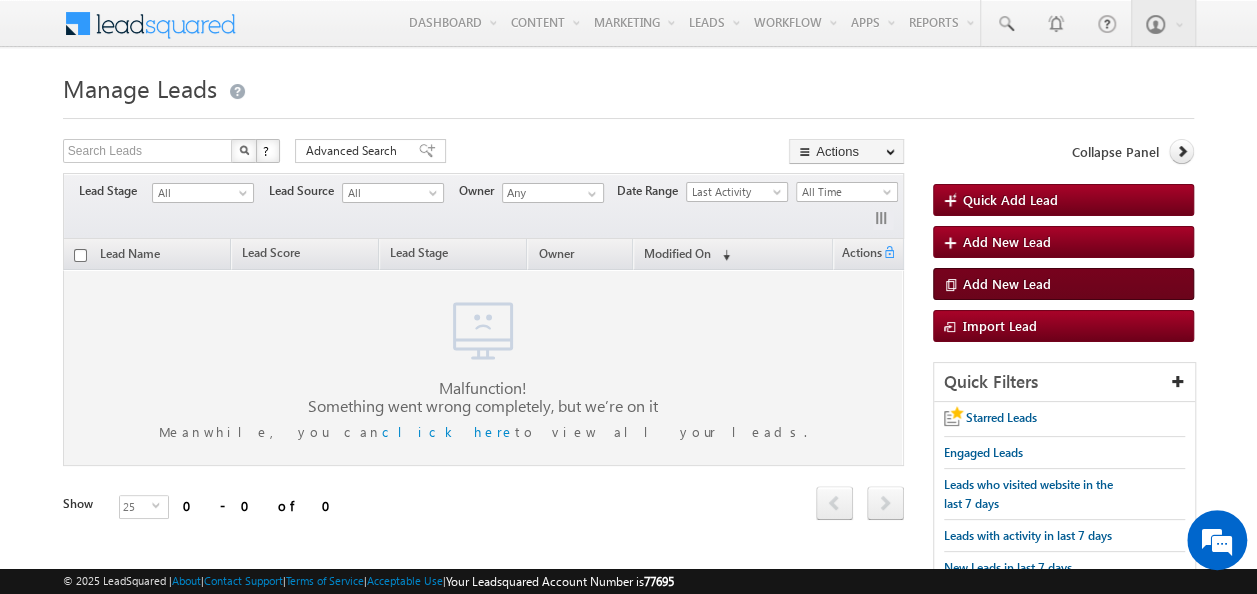 click on "Add New Lead" at bounding box center (1007, 283) 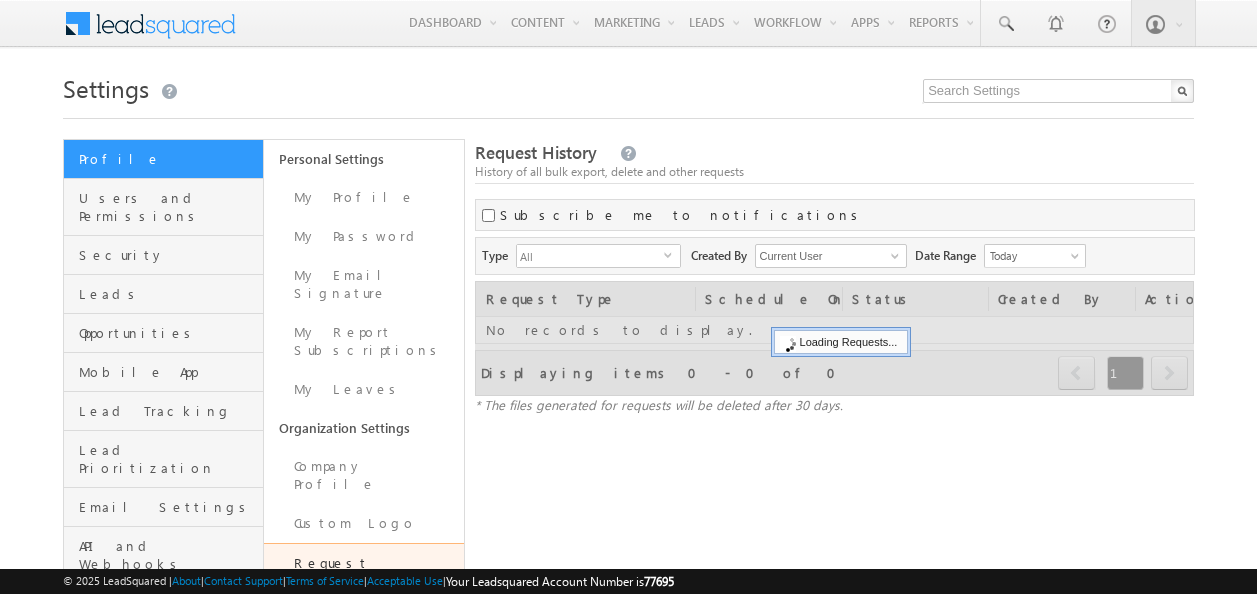 scroll, scrollTop: 0, scrollLeft: 0, axis: both 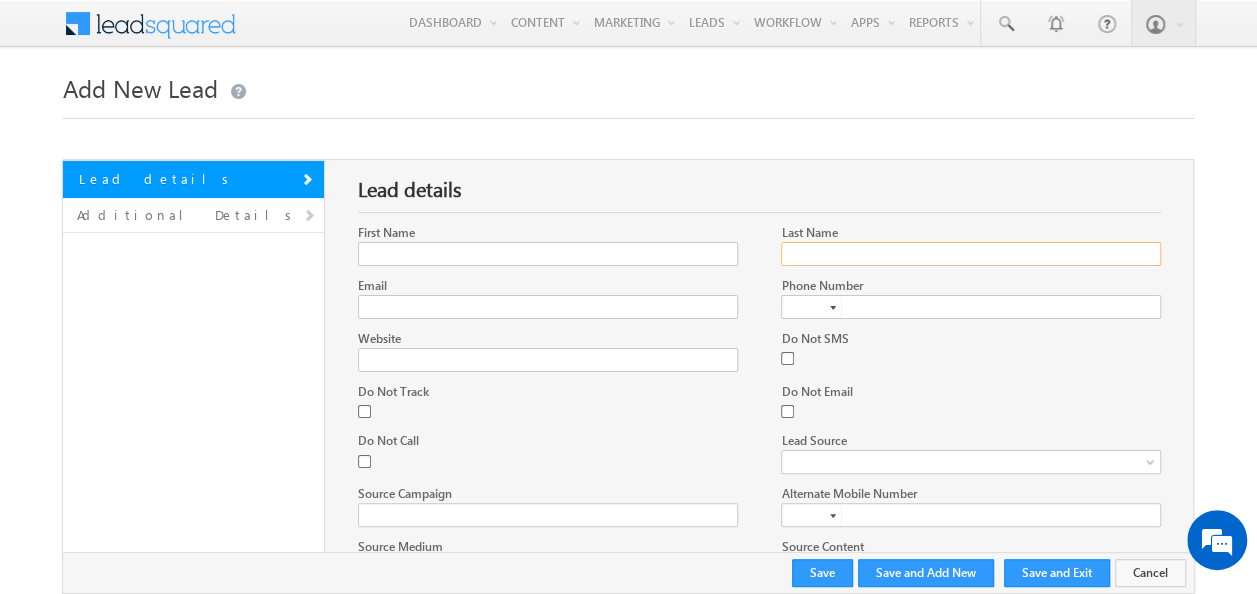 click on "Last Name" at bounding box center [971, 254] 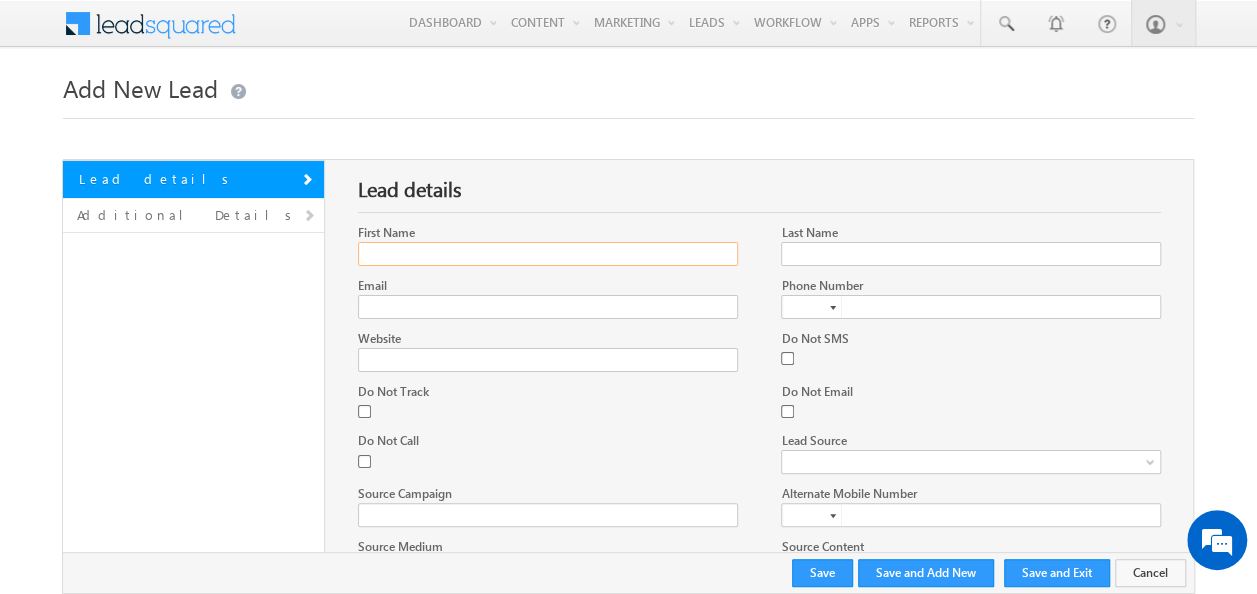 click on "First Name" at bounding box center [548, 254] 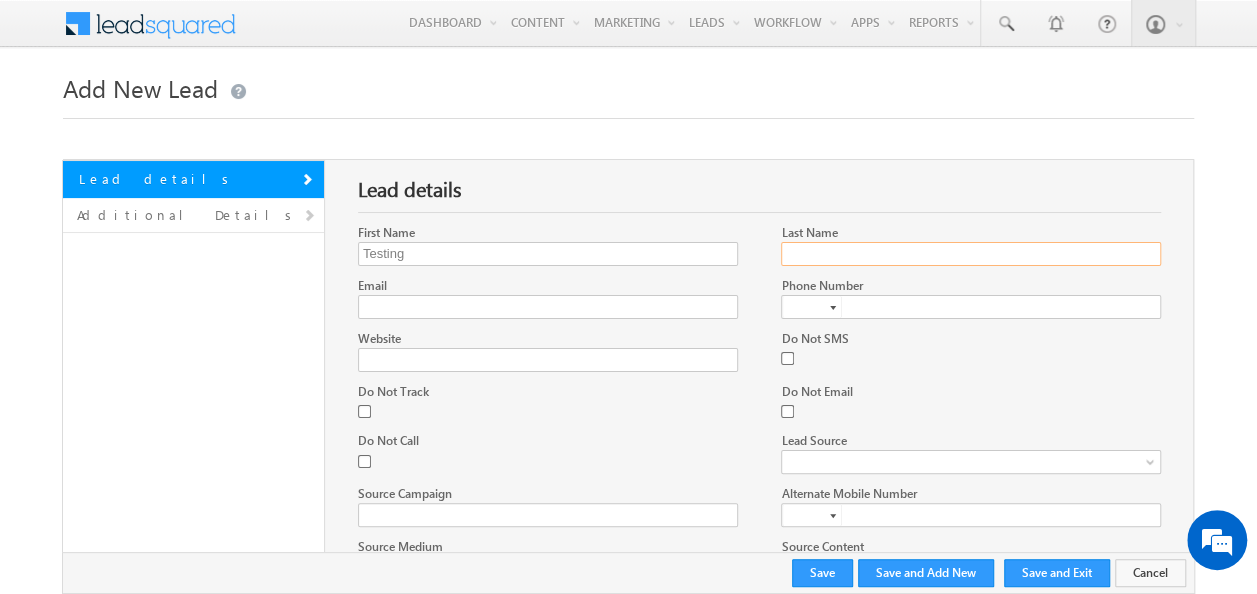 click on "Last Name" at bounding box center (971, 254) 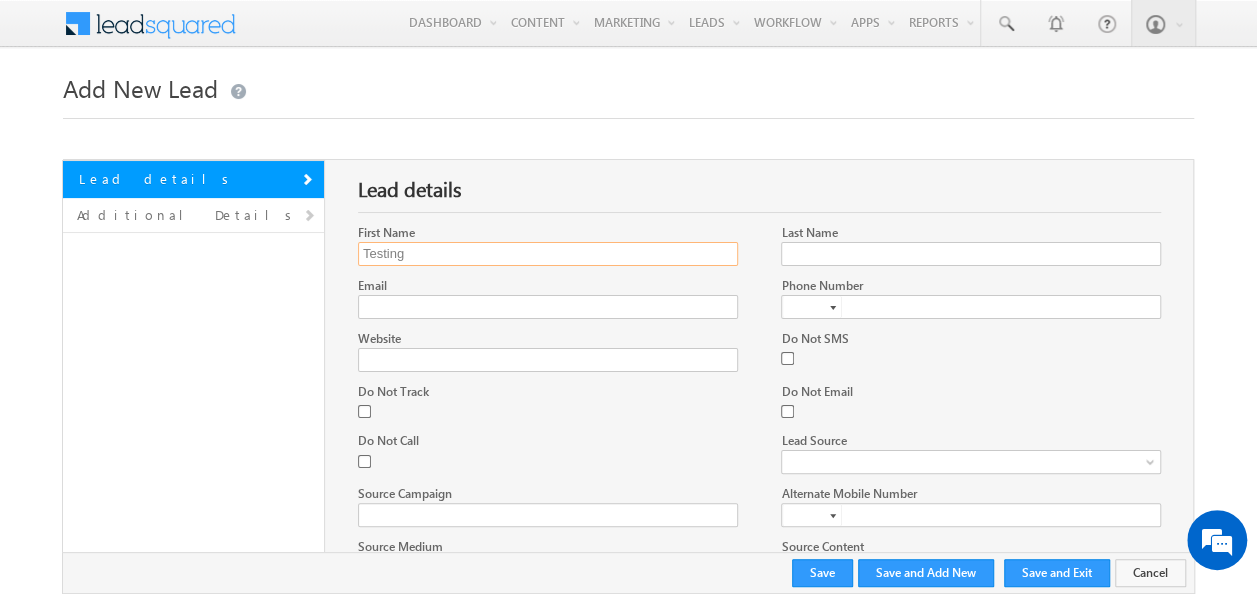 click on "Testing" at bounding box center [548, 254] 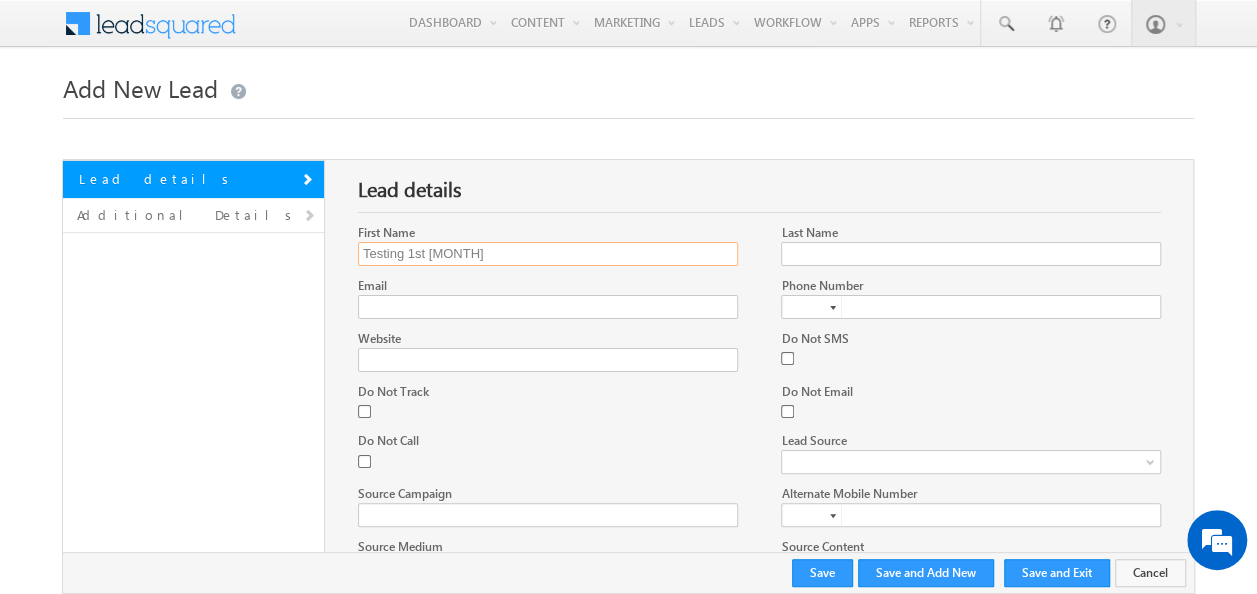 type on "Testing 1st [MONTH]" 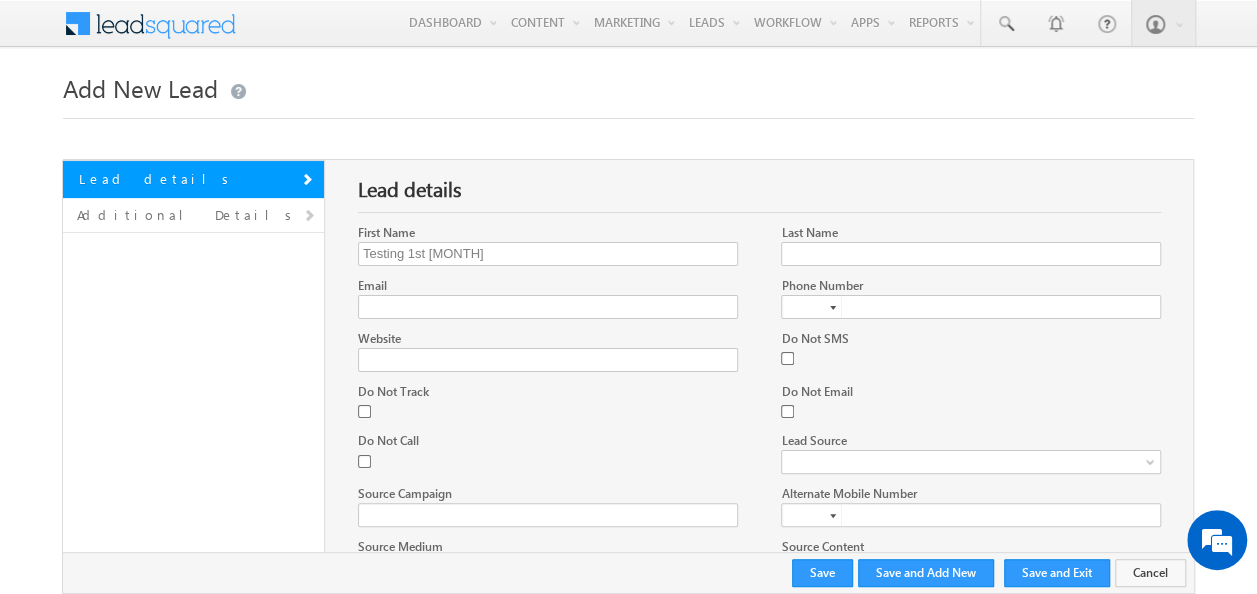 click at bounding box center (812, 307) 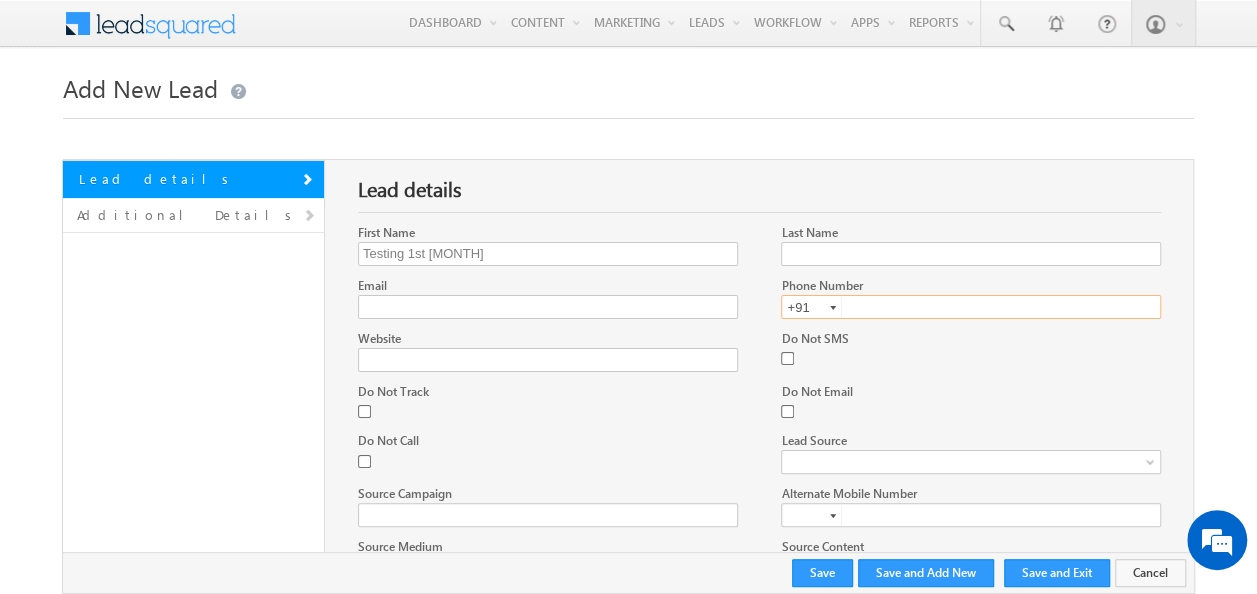 type on "+91" 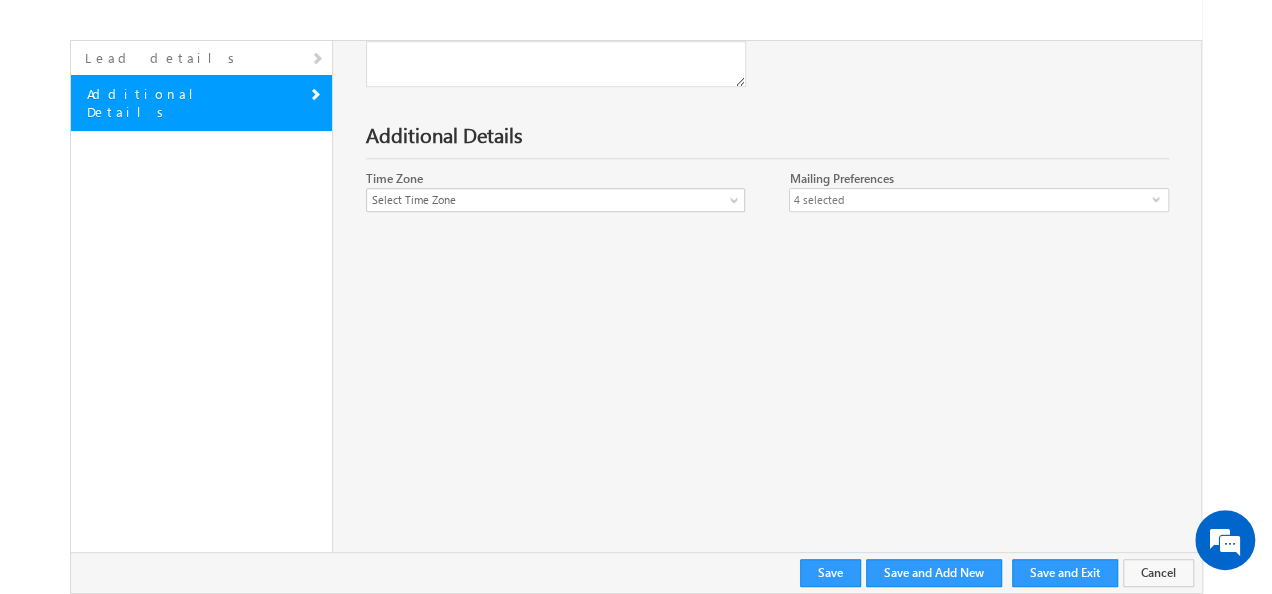 scroll, scrollTop: 1100, scrollLeft: 0, axis: vertical 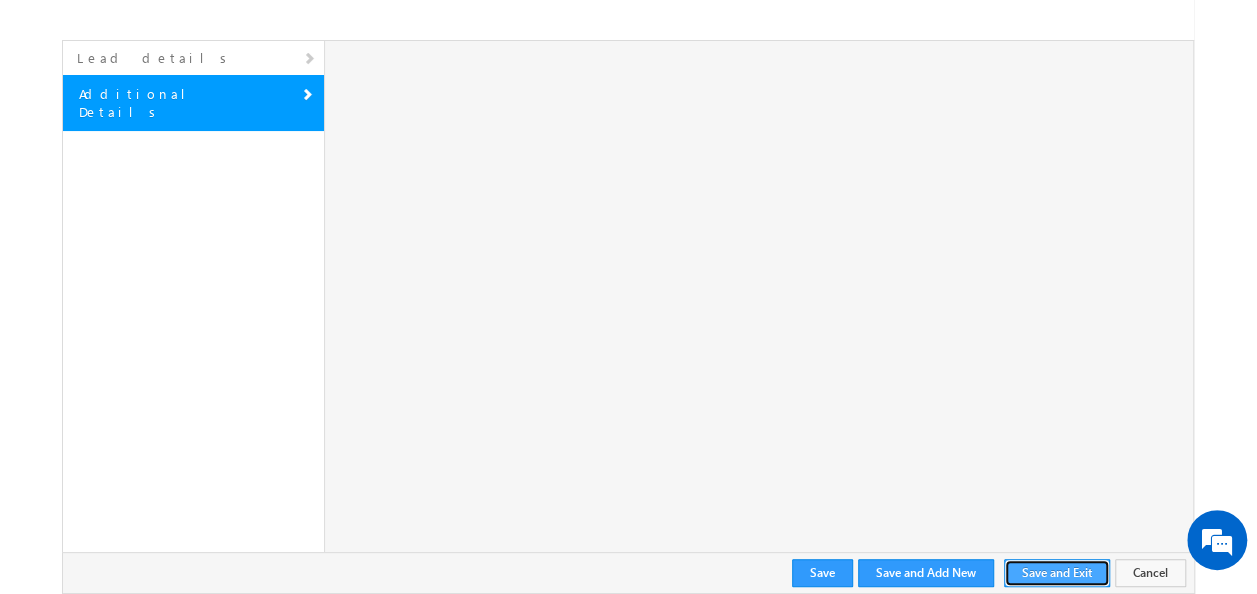 click on "Save and Exit" at bounding box center [1057, 573] 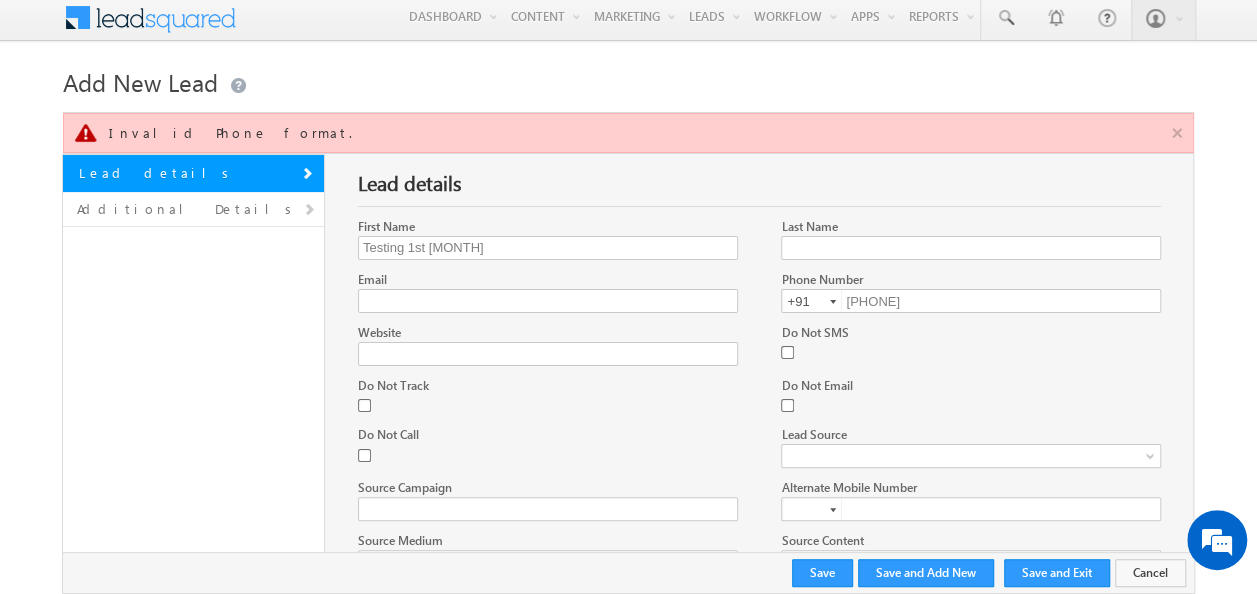 scroll, scrollTop: 0, scrollLeft: 0, axis: both 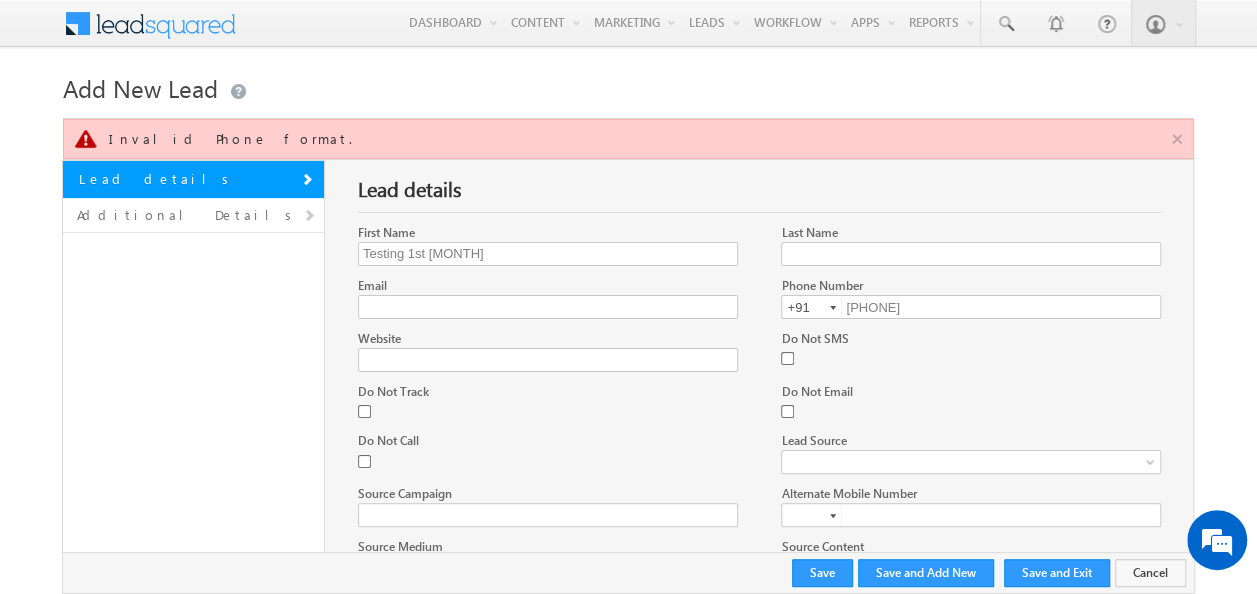 click at bounding box center (833, 308) 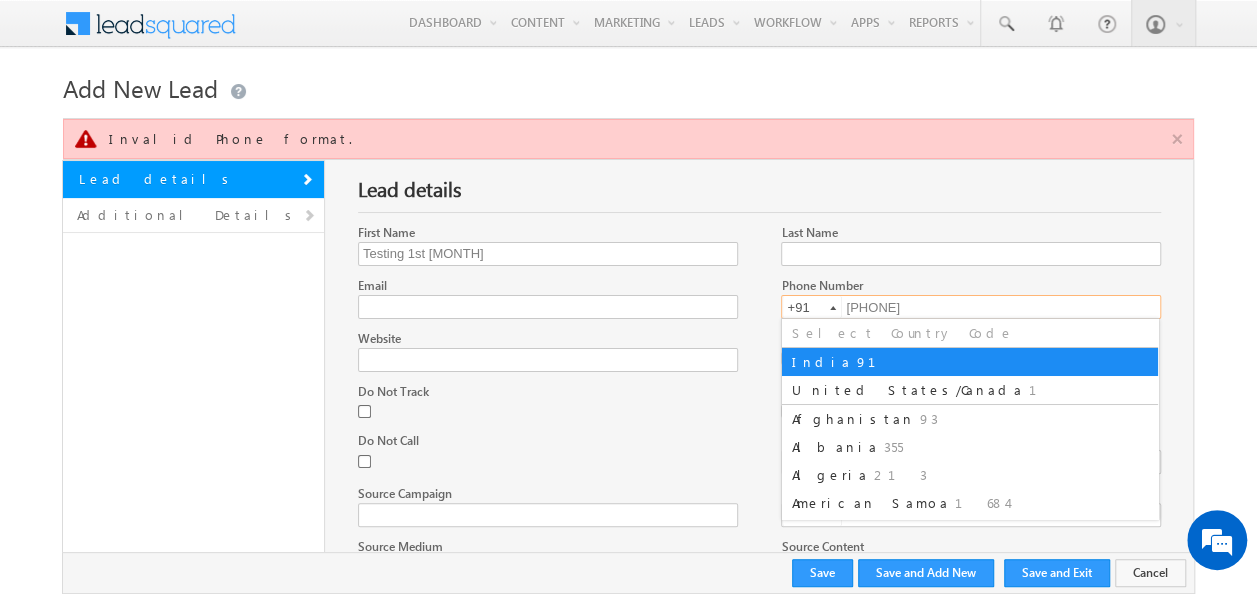 click on "91" at bounding box center (878, 361) 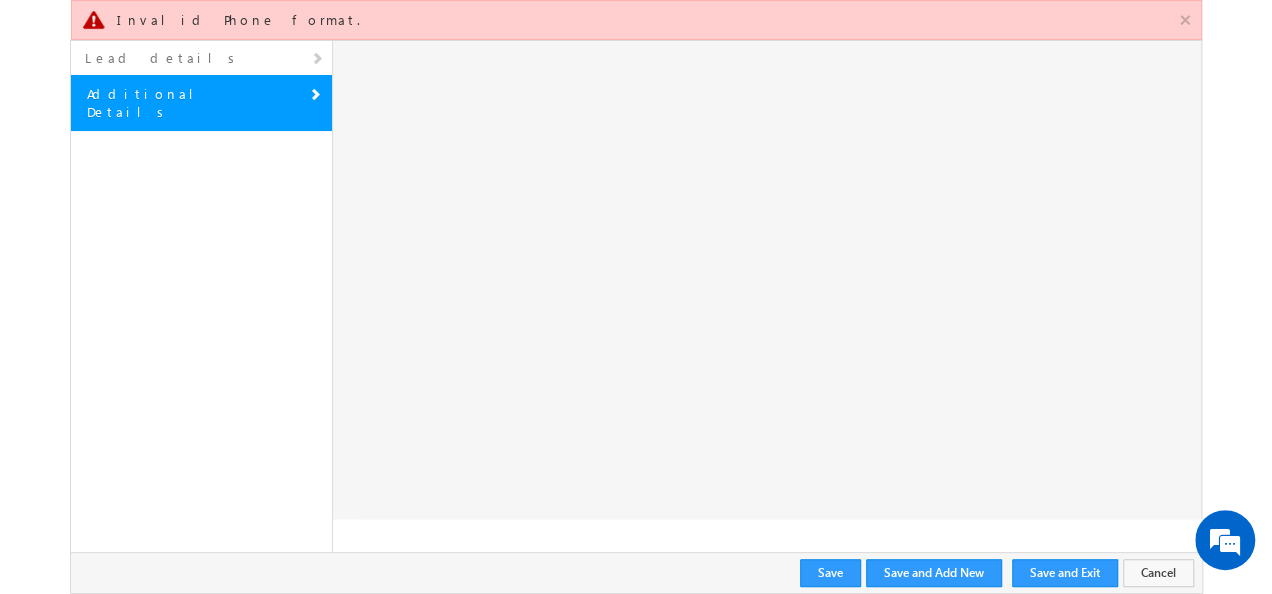 scroll, scrollTop: 1171, scrollLeft: 0, axis: vertical 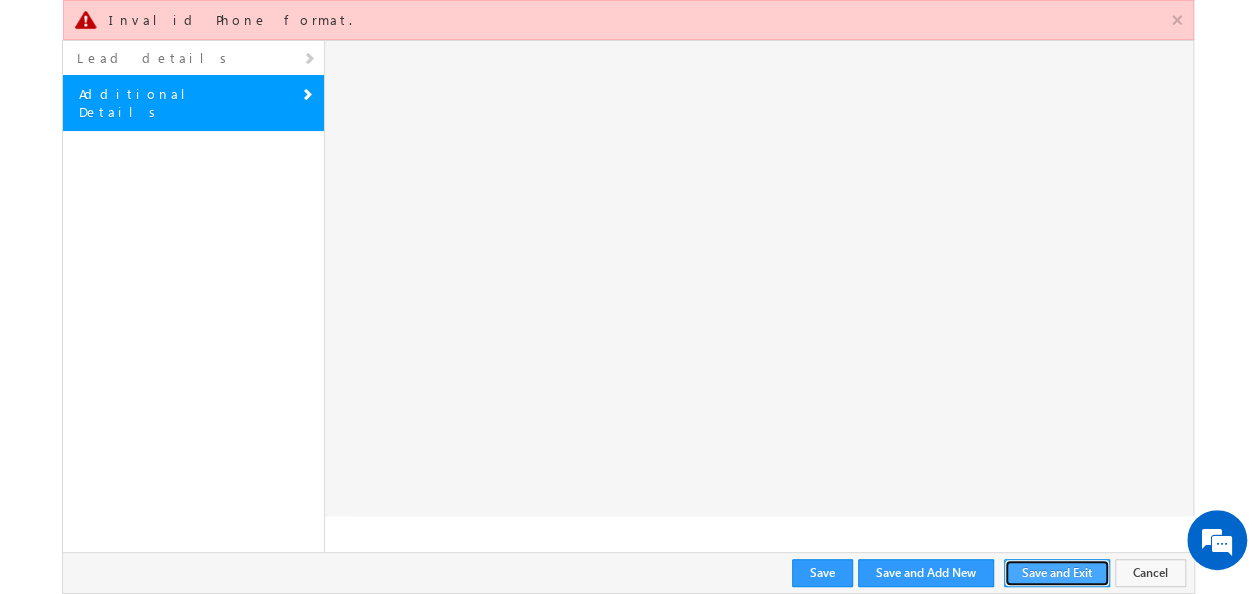 click on "Save and Exit" at bounding box center (1057, 573) 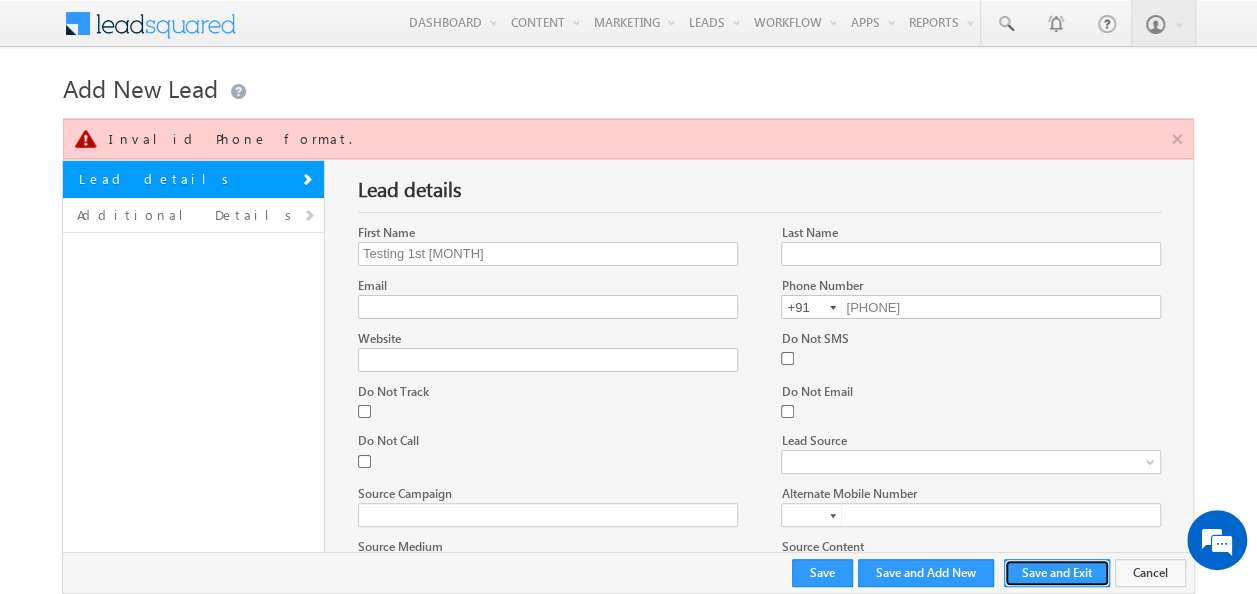 scroll, scrollTop: 0, scrollLeft: 0, axis: both 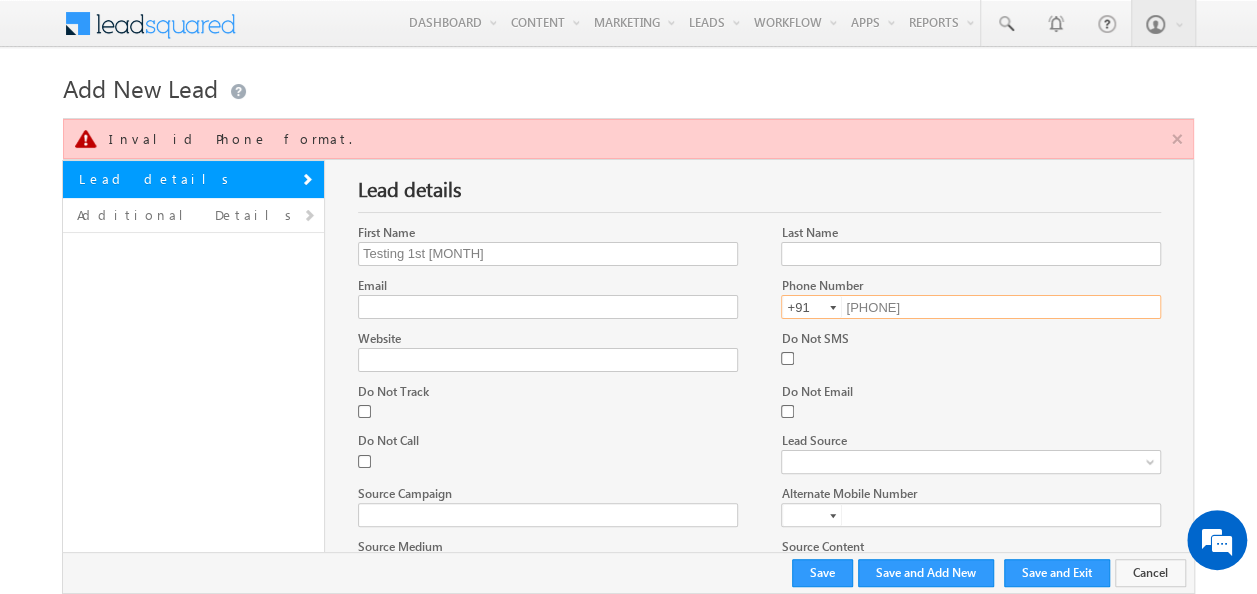 click on "0909090909" at bounding box center (970, 307) 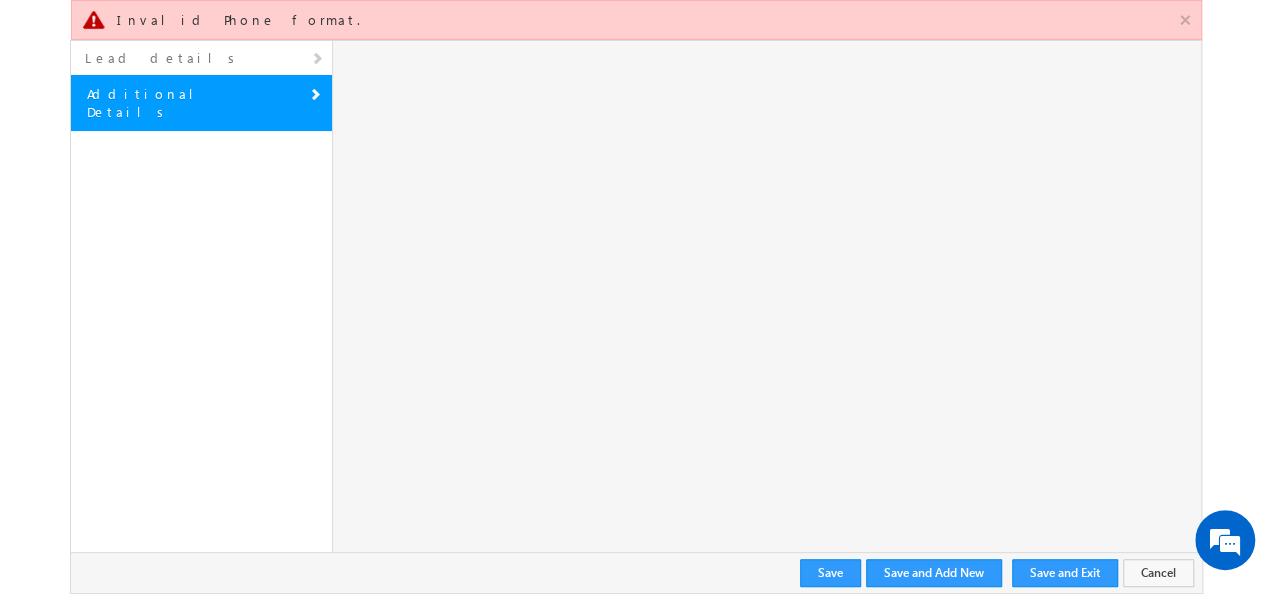 scroll, scrollTop: 1171, scrollLeft: 0, axis: vertical 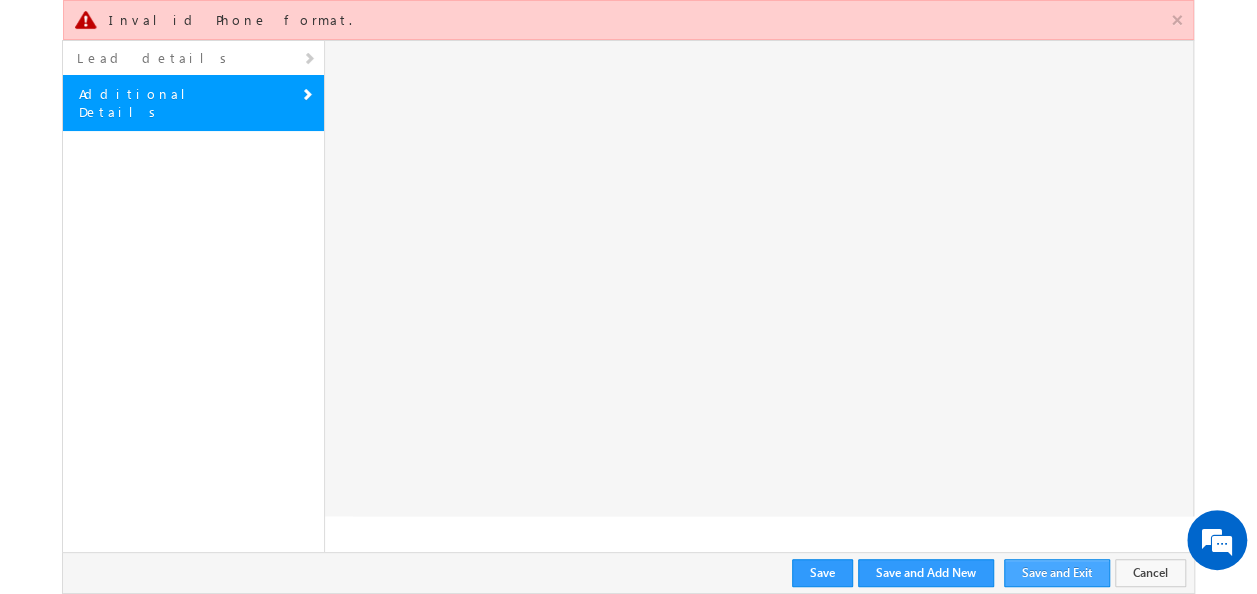 type on "9090909090" 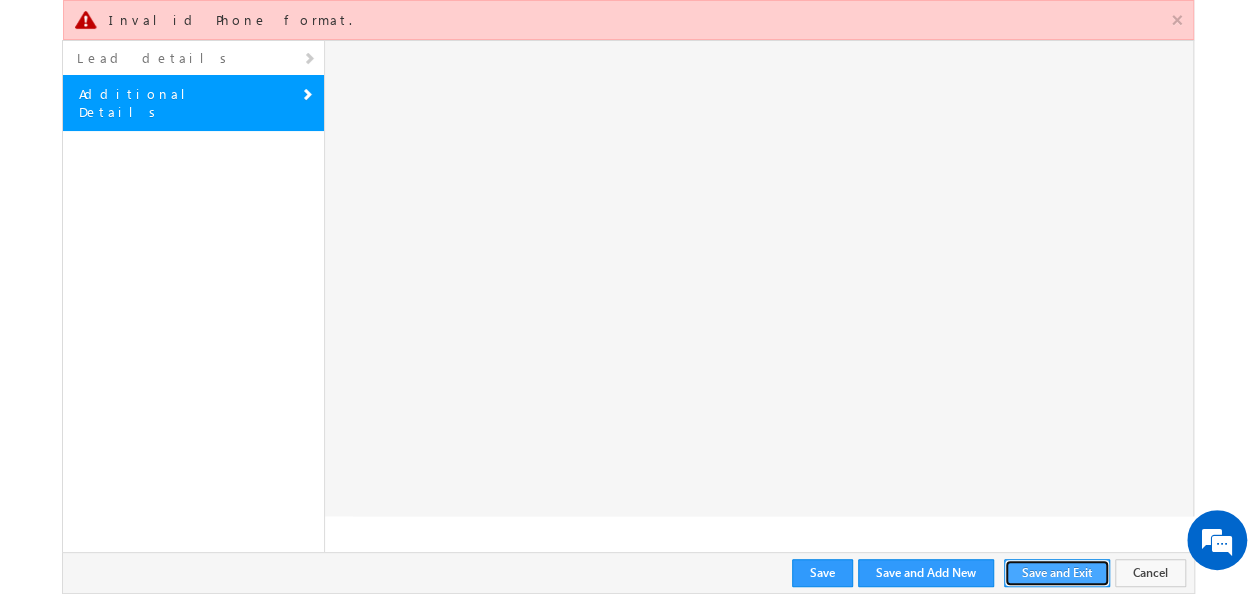 click on "Save and Exit" at bounding box center [1057, 573] 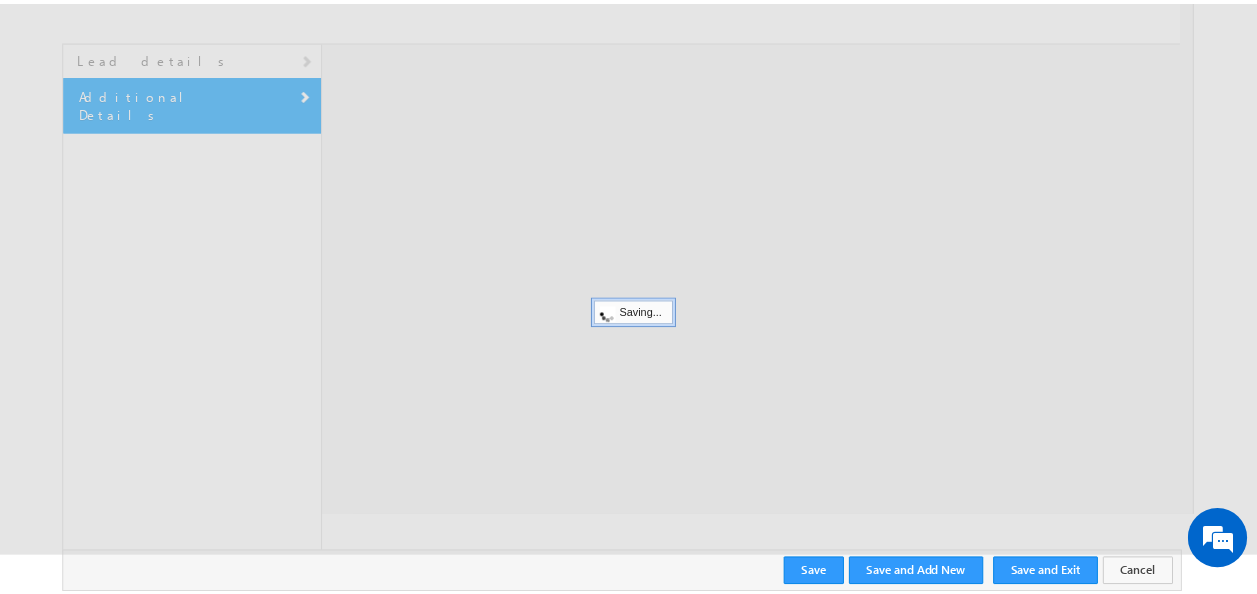 scroll, scrollTop: 874, scrollLeft: 0, axis: vertical 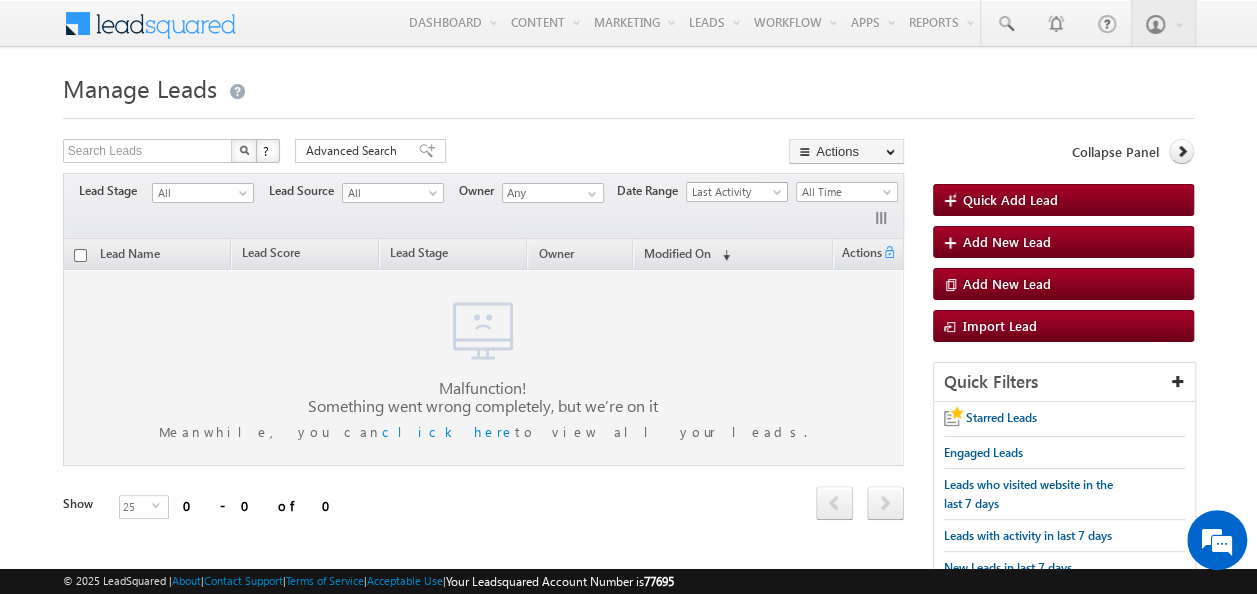 click on "Last Activity" at bounding box center (734, 192) 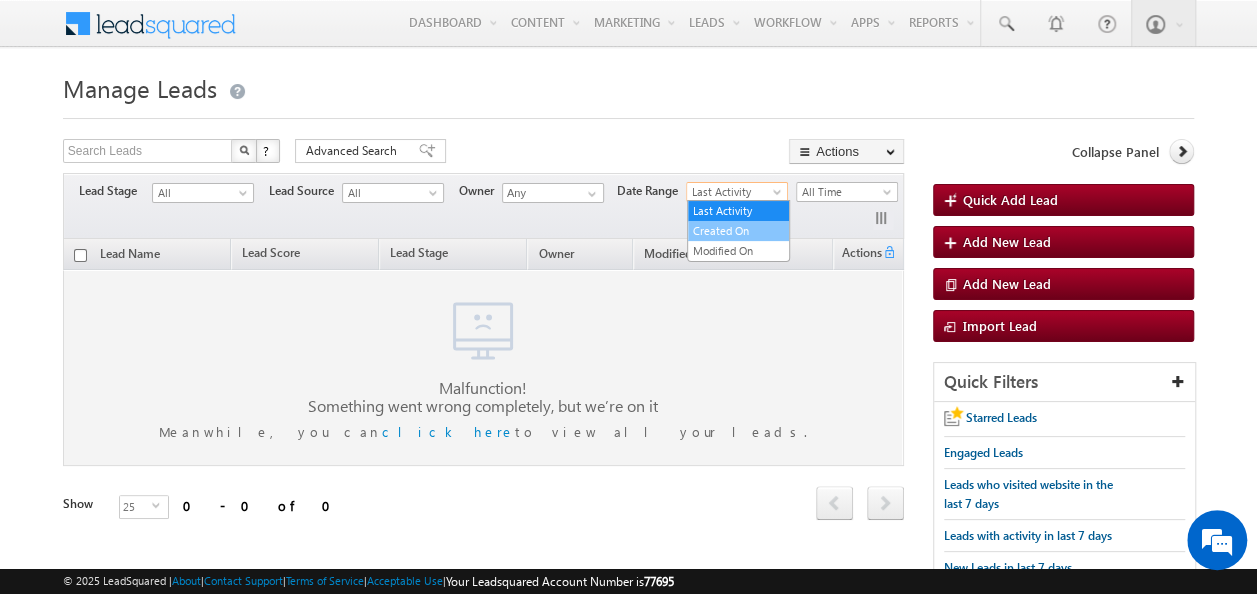 click on "Created On" at bounding box center [738, 231] 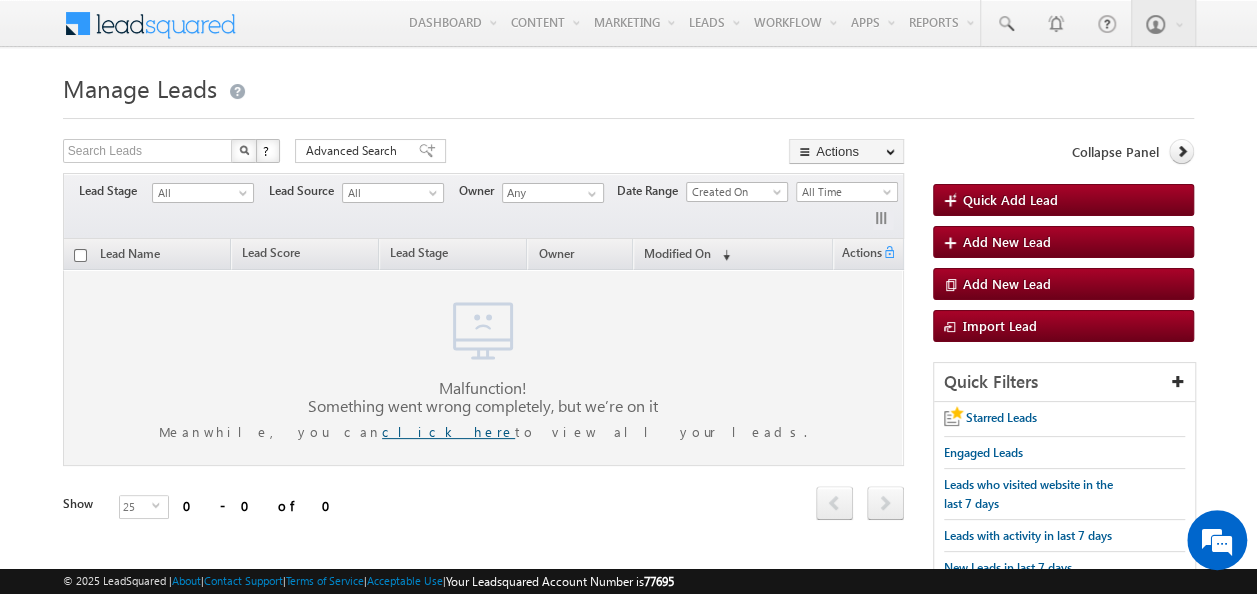 click on "click here" at bounding box center (448, 431) 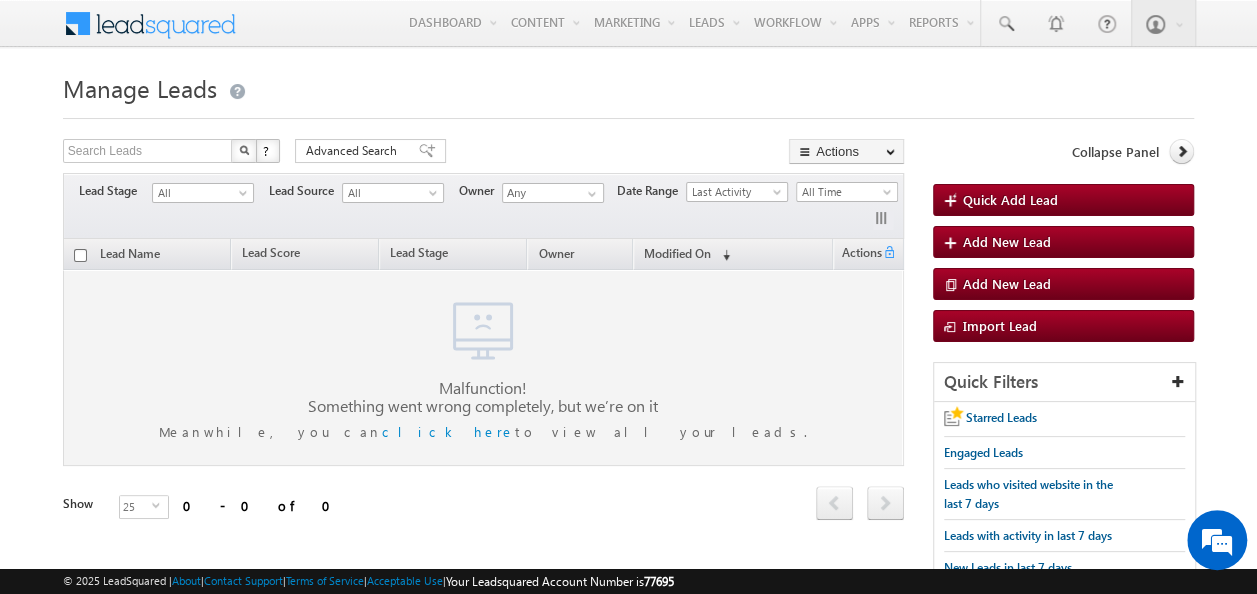 scroll, scrollTop: 0, scrollLeft: 0, axis: both 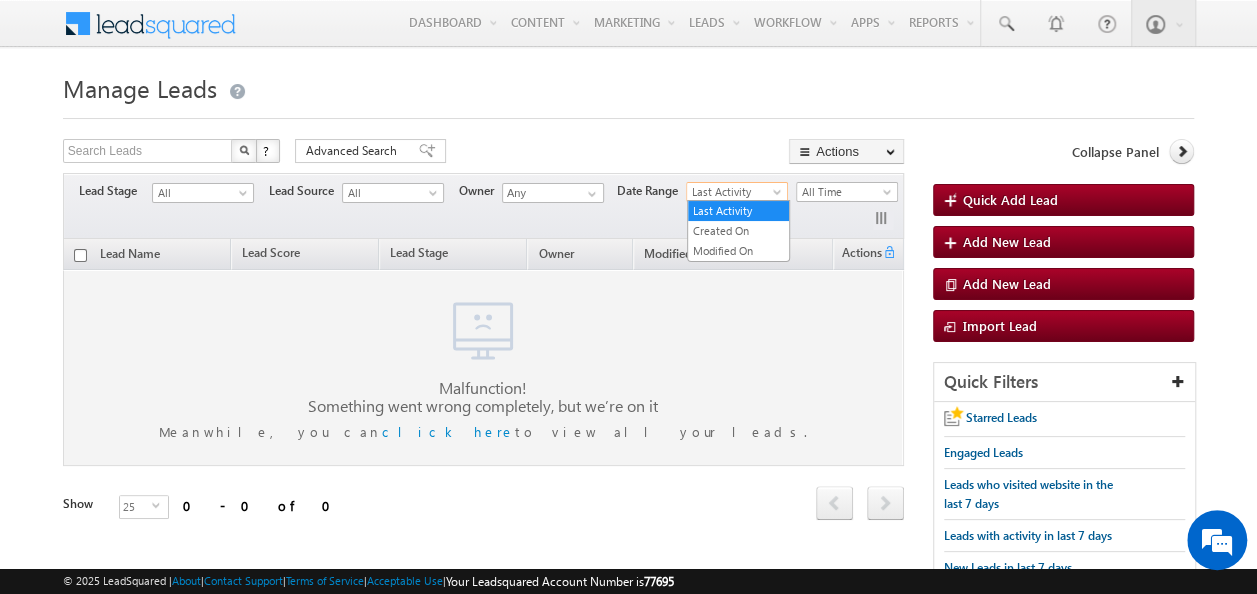 click on "Last Activity" at bounding box center [734, 192] 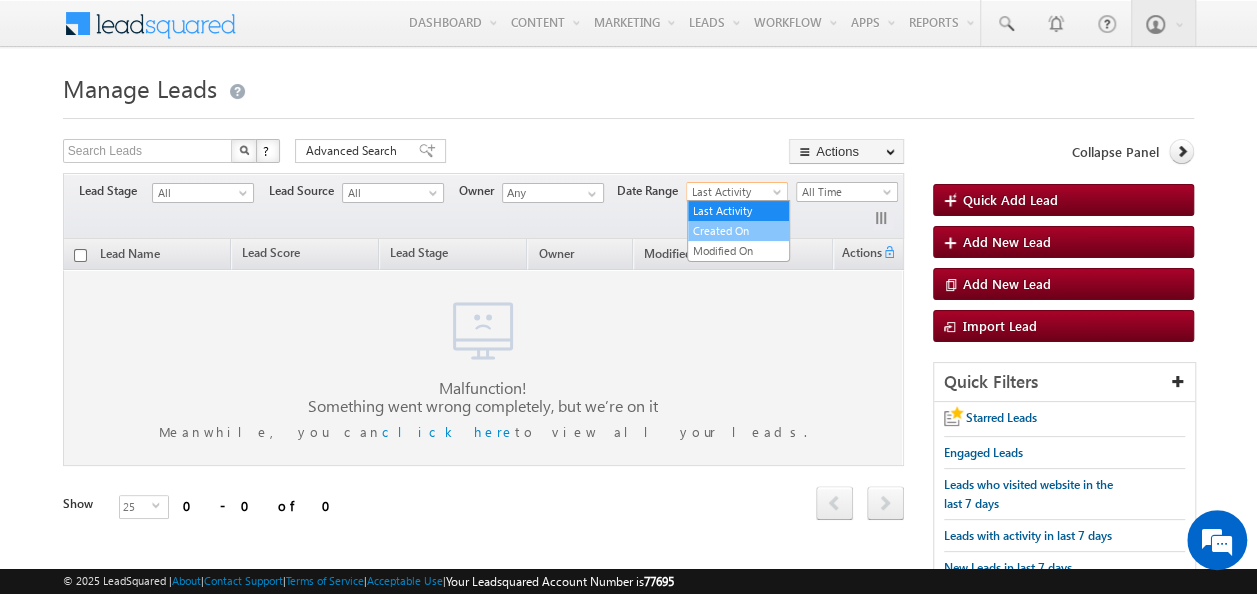 click on "Created On" at bounding box center [738, 231] 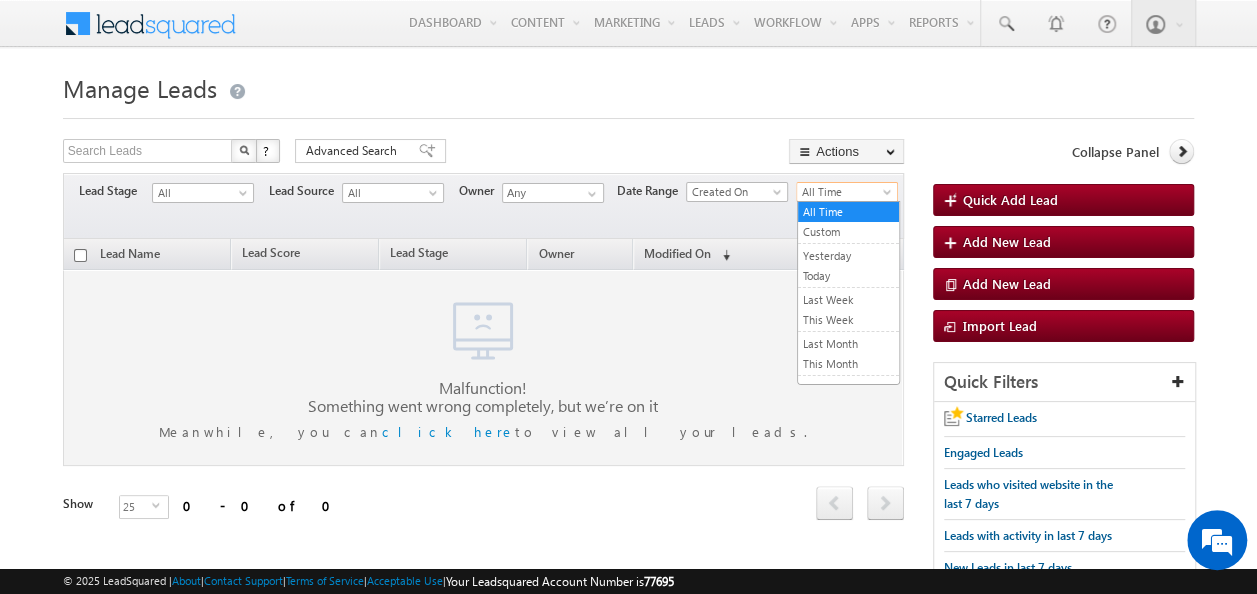 click at bounding box center [889, 196] 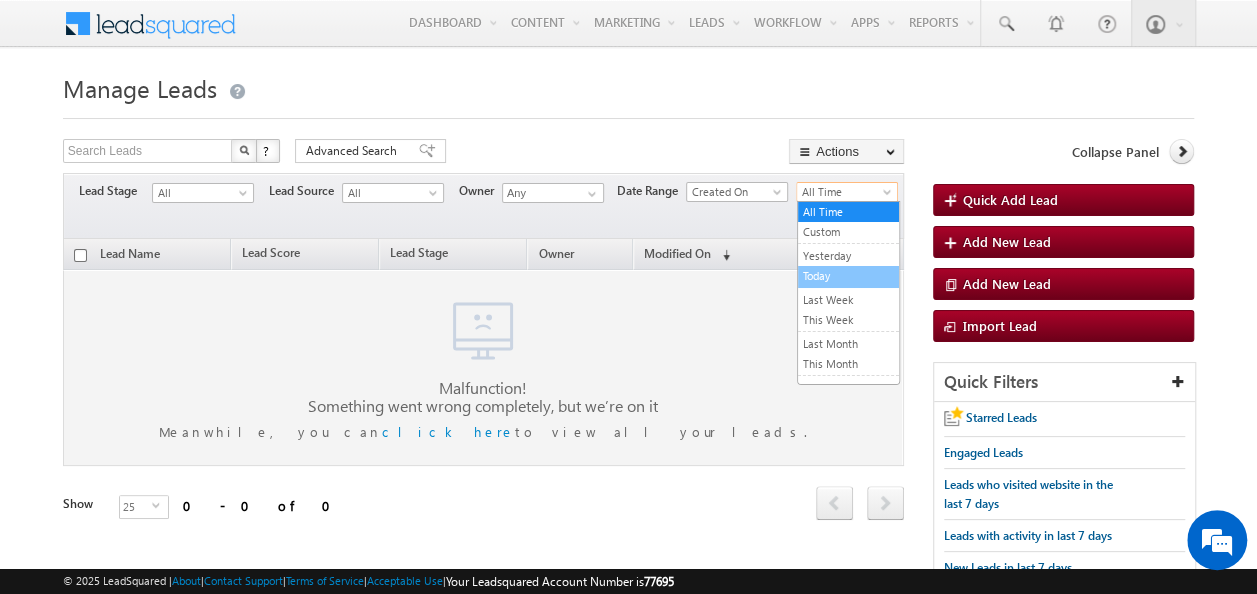 click on "All Time Custom Yesterday Today Last Week This Week Last Month This Month Last Year This Year Last 7 Days Last 30 Days" at bounding box center [848, 293] 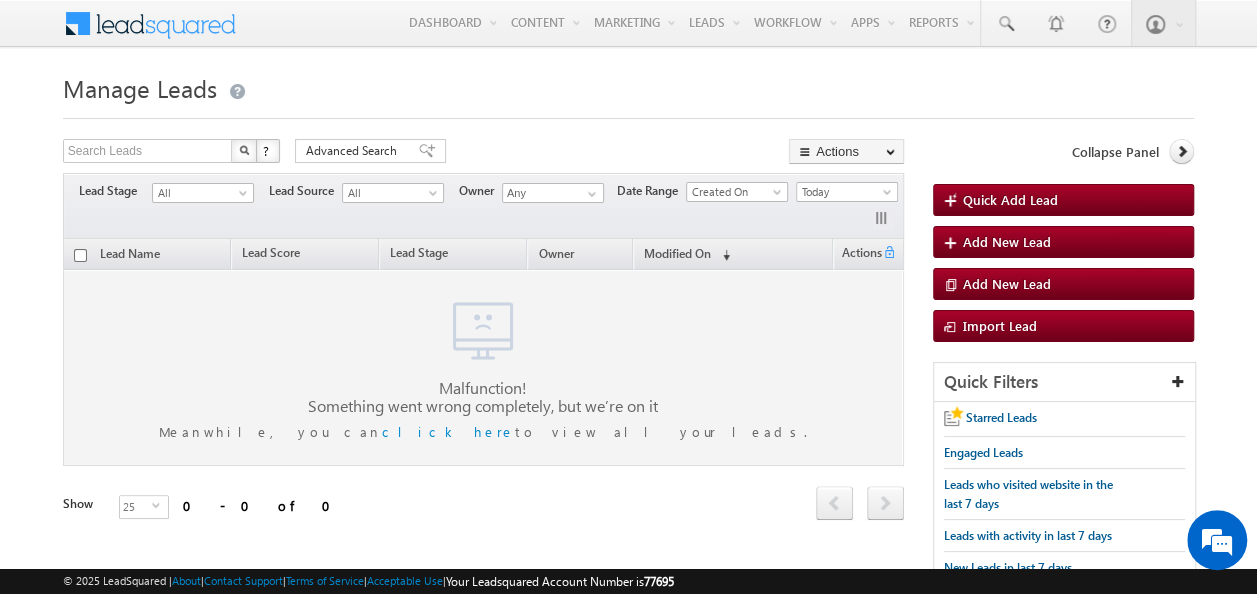 scroll, scrollTop: 0, scrollLeft: 0, axis: both 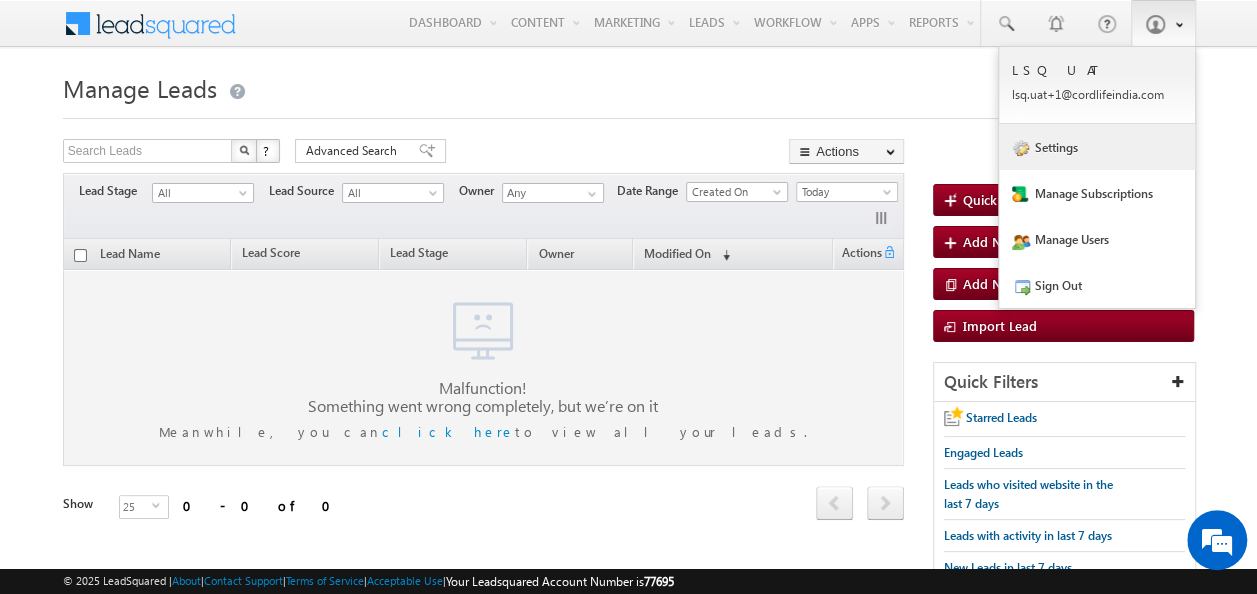 click on "Settings" at bounding box center (1097, 147) 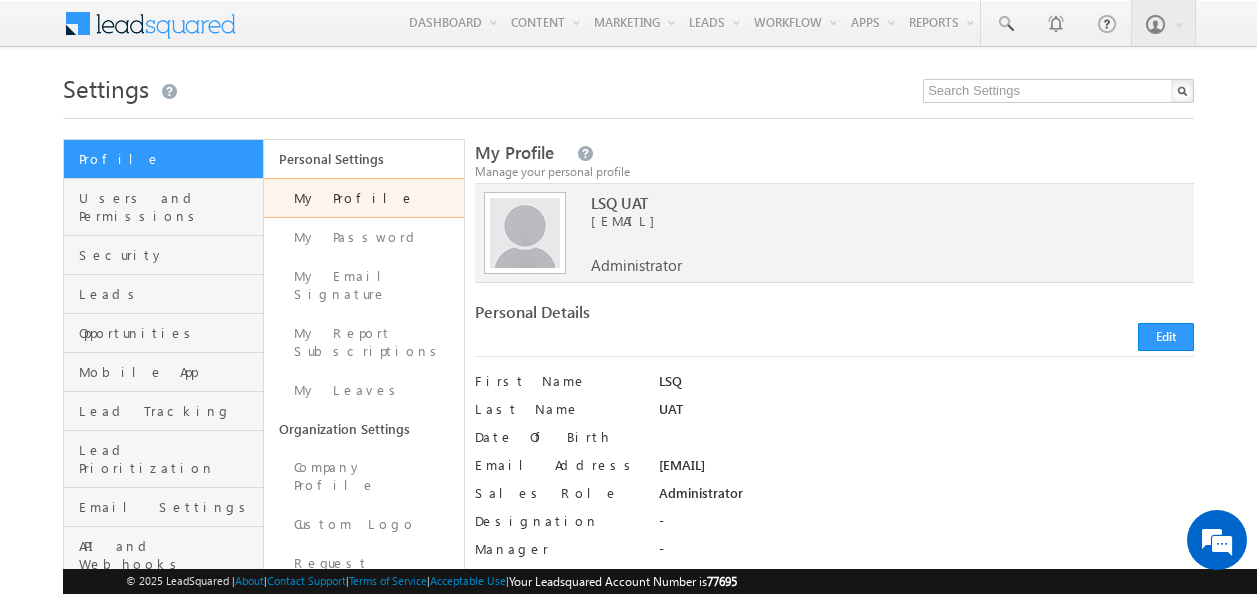 scroll, scrollTop: 0, scrollLeft: 0, axis: both 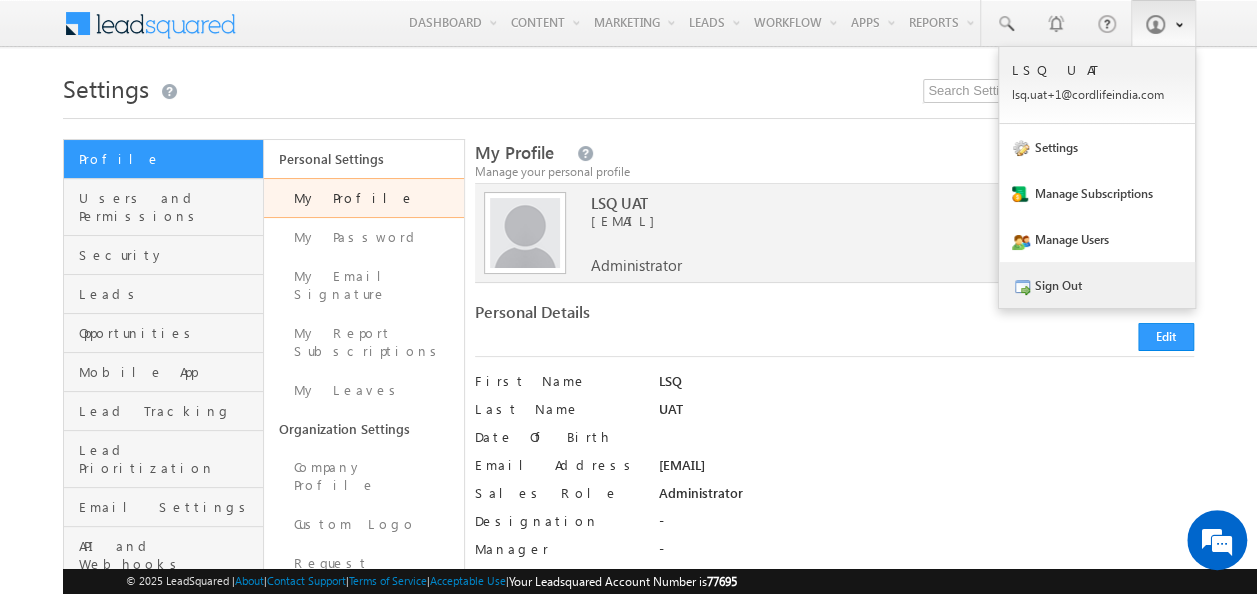 click on "Sign Out" at bounding box center [1097, 285] 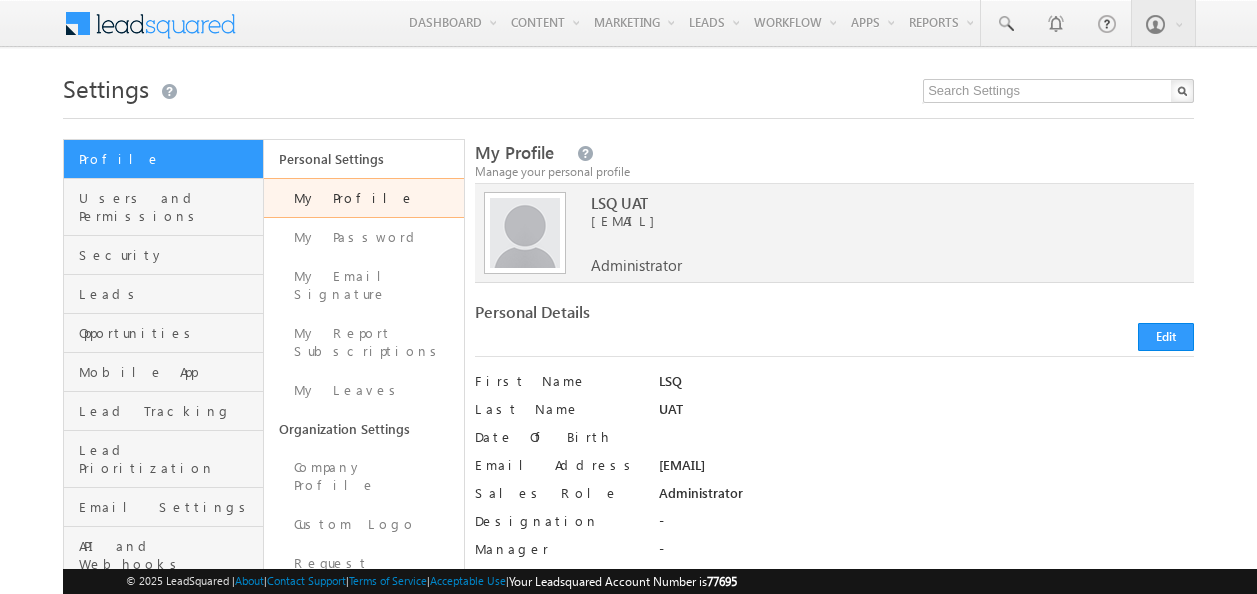 scroll, scrollTop: 0, scrollLeft: 0, axis: both 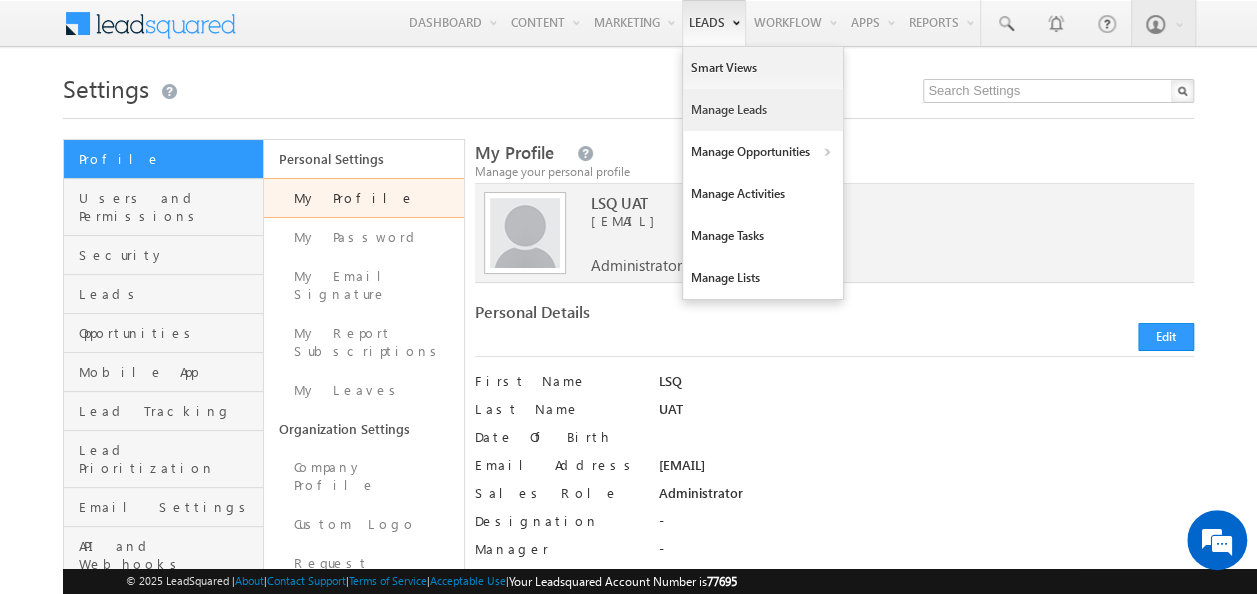 click on "Manage Leads" at bounding box center (763, 110) 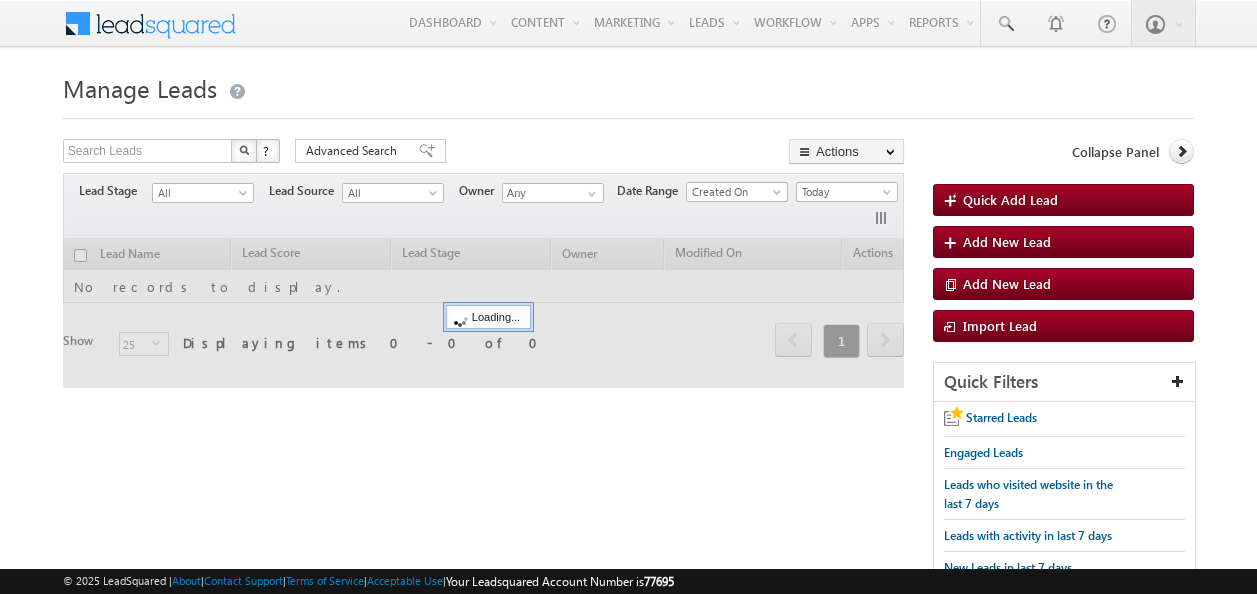scroll, scrollTop: 0, scrollLeft: 0, axis: both 